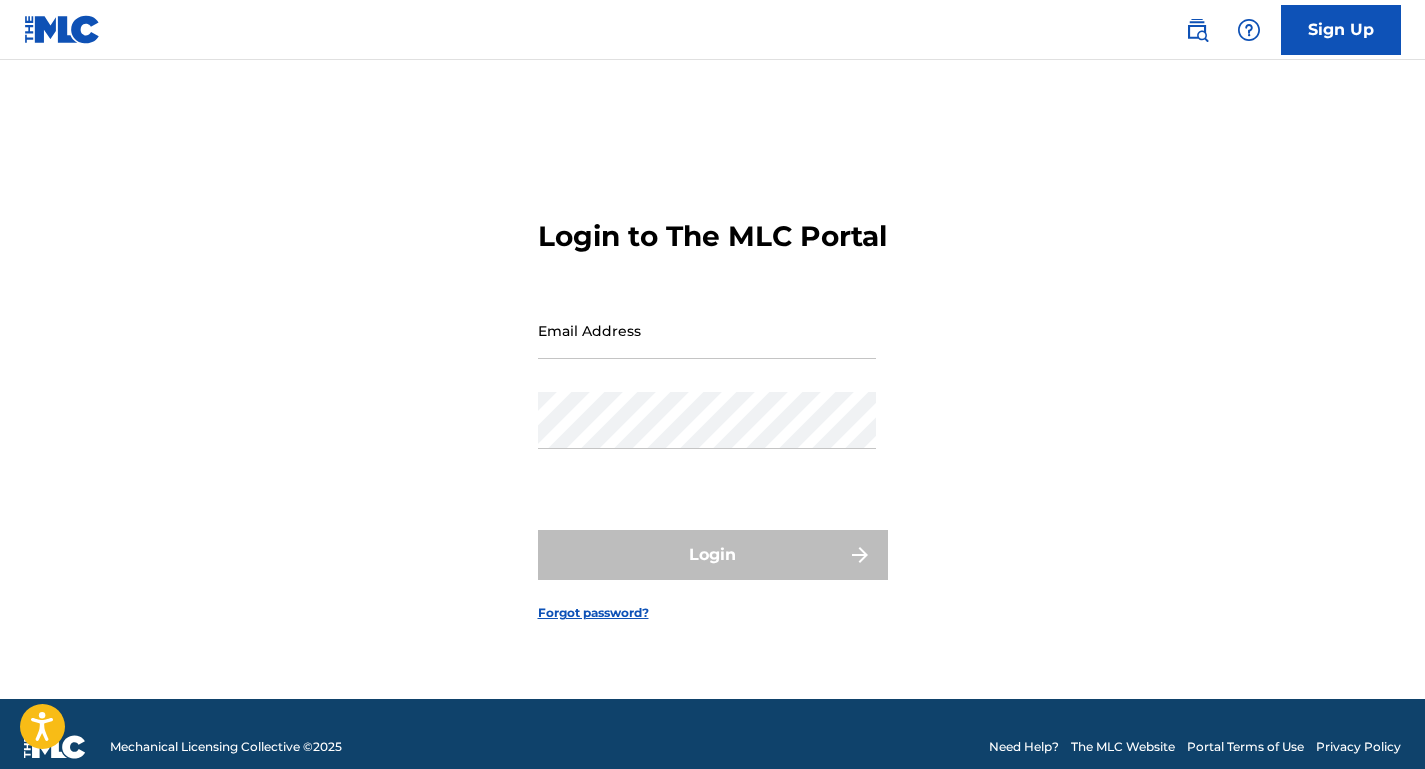 scroll, scrollTop: 0, scrollLeft: 0, axis: both 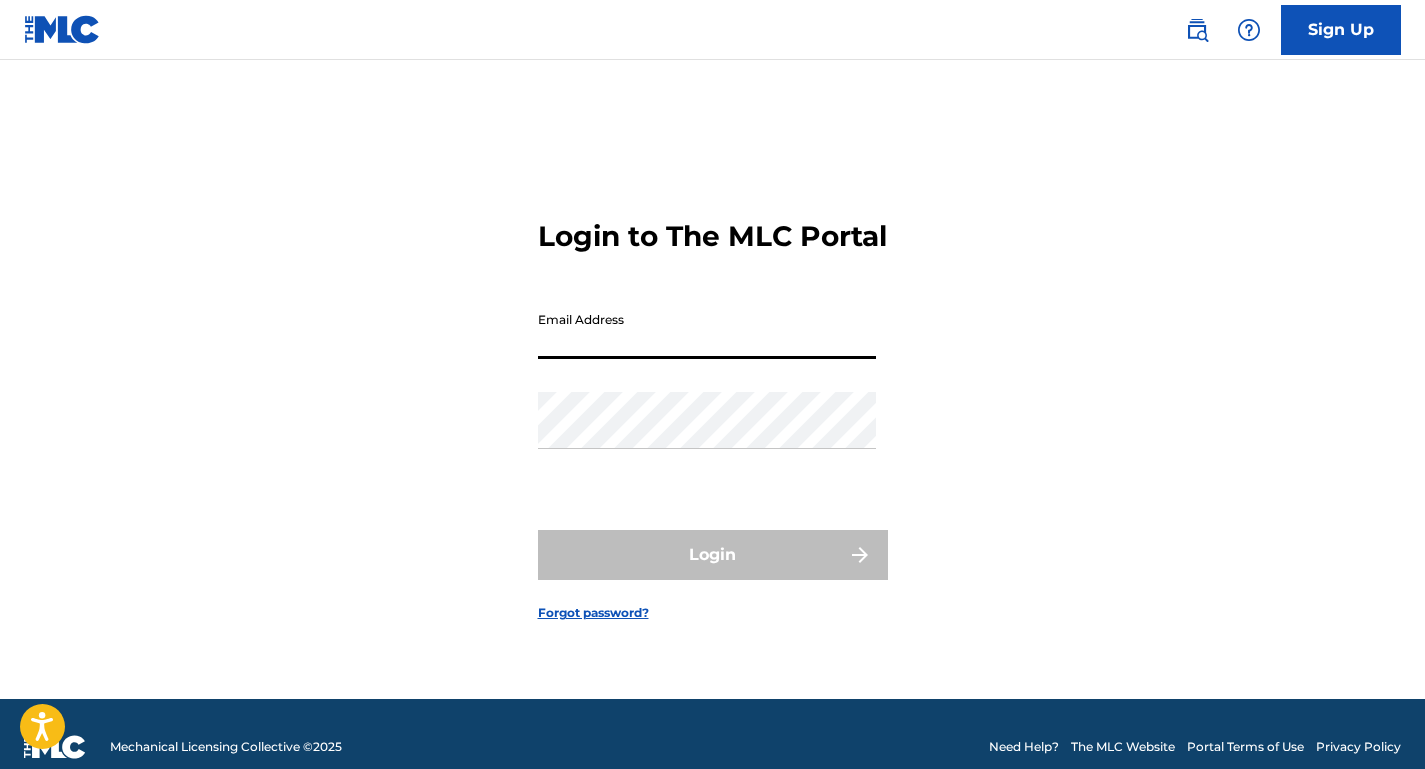click on "Email Address" at bounding box center (707, 330) 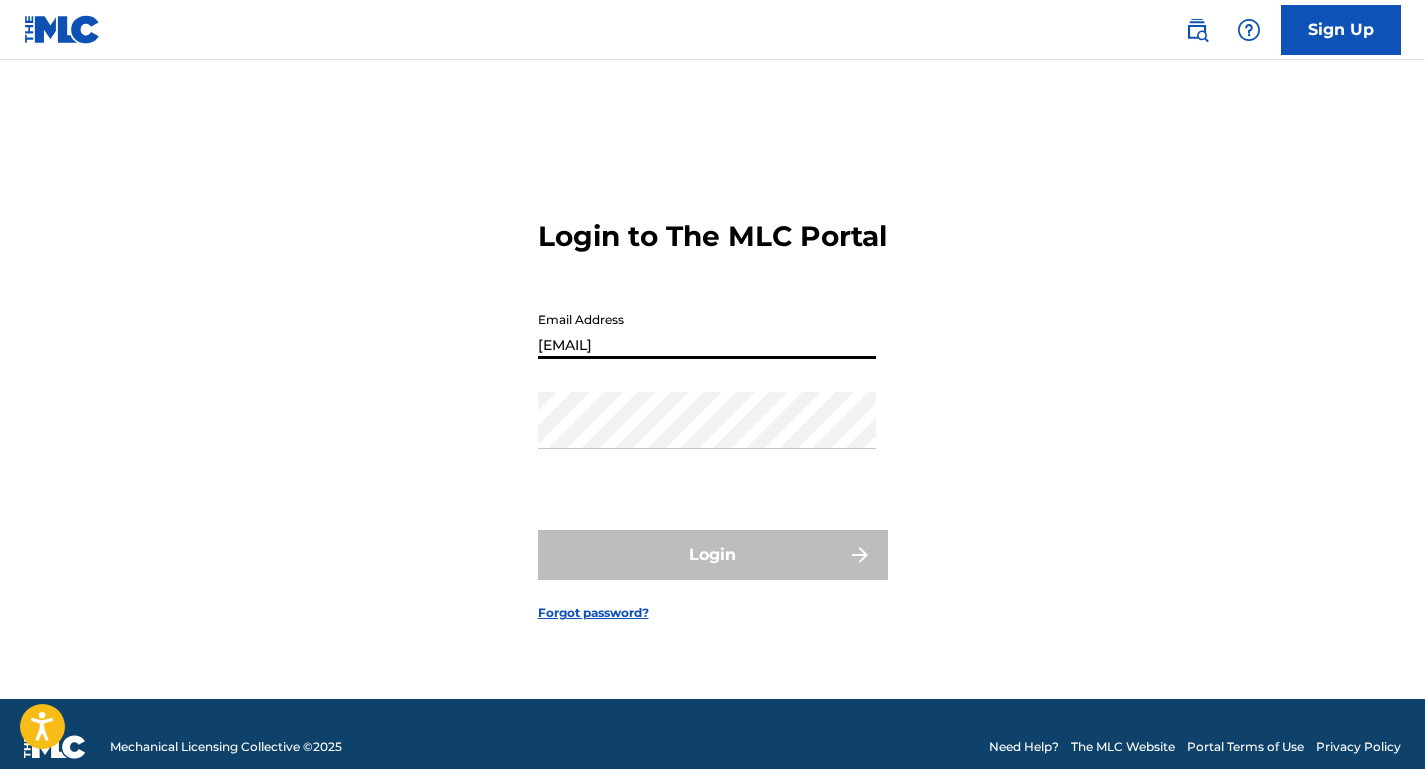 click on "Login" at bounding box center [713, 555] 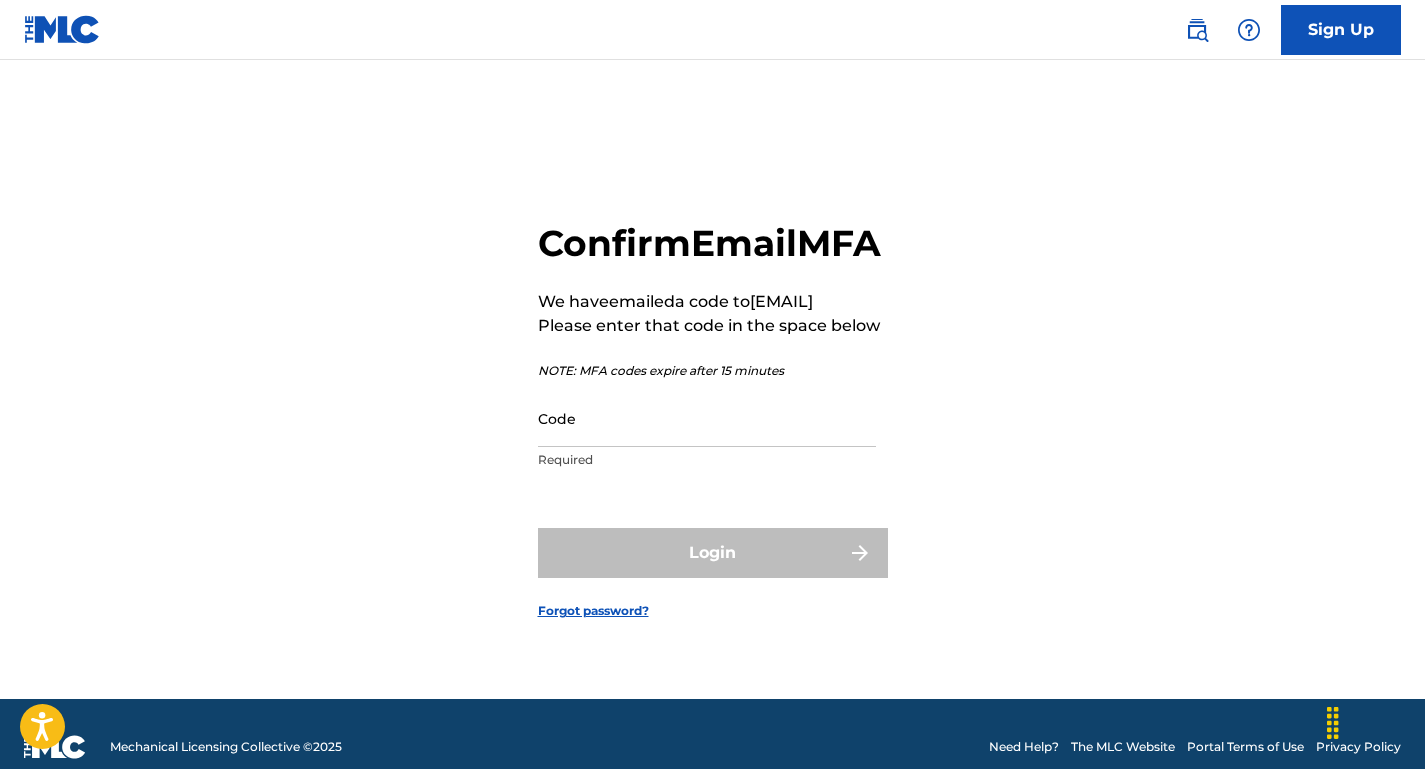 click on "Code" at bounding box center [707, 418] 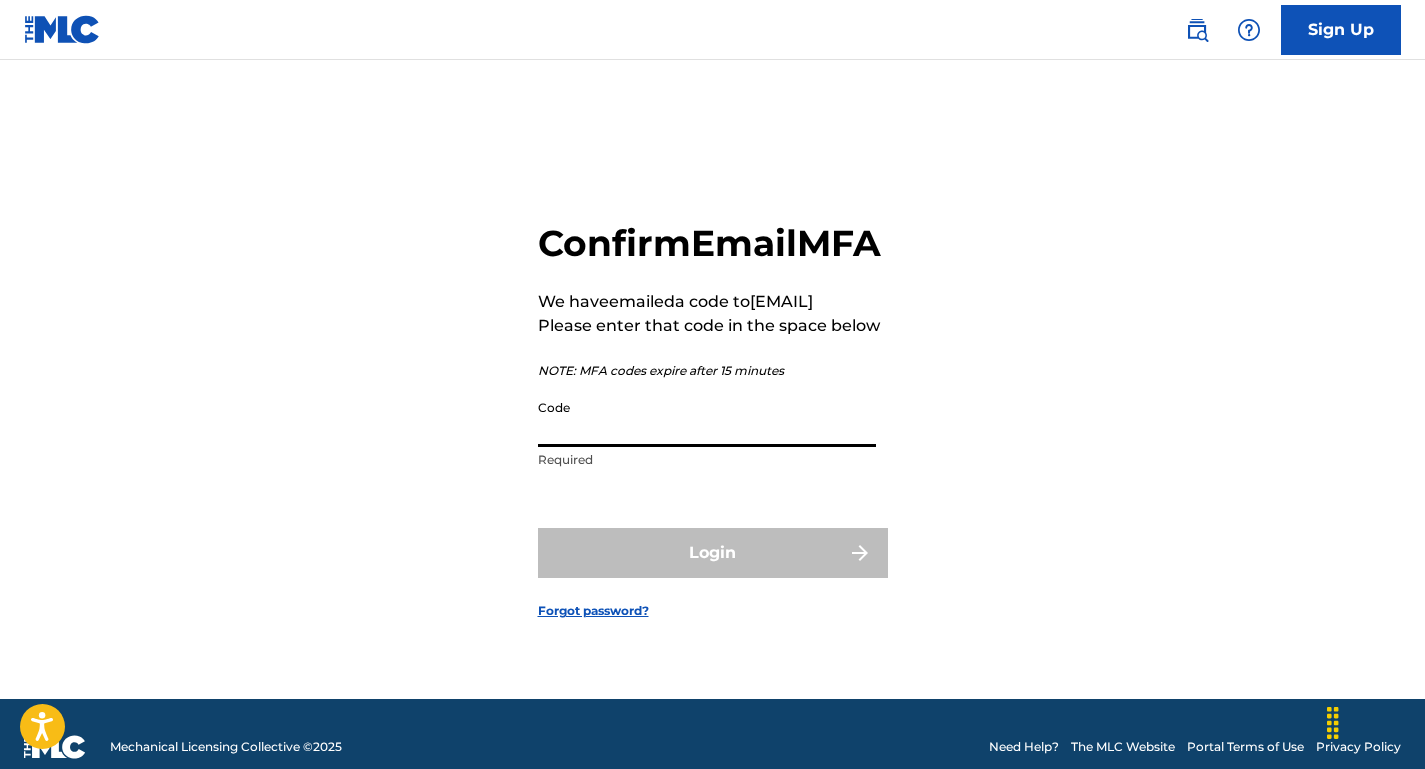 click on "Code" at bounding box center [707, 418] 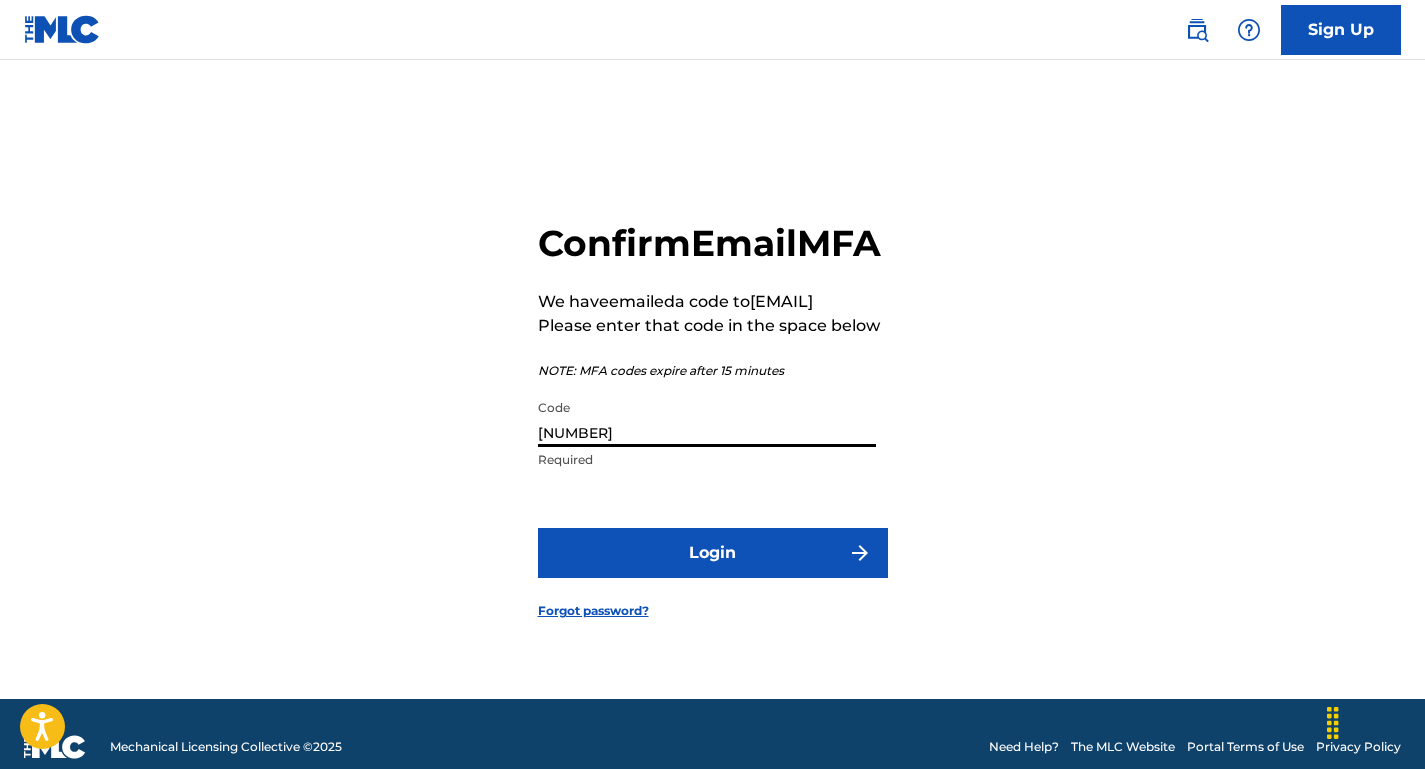 type on "261087" 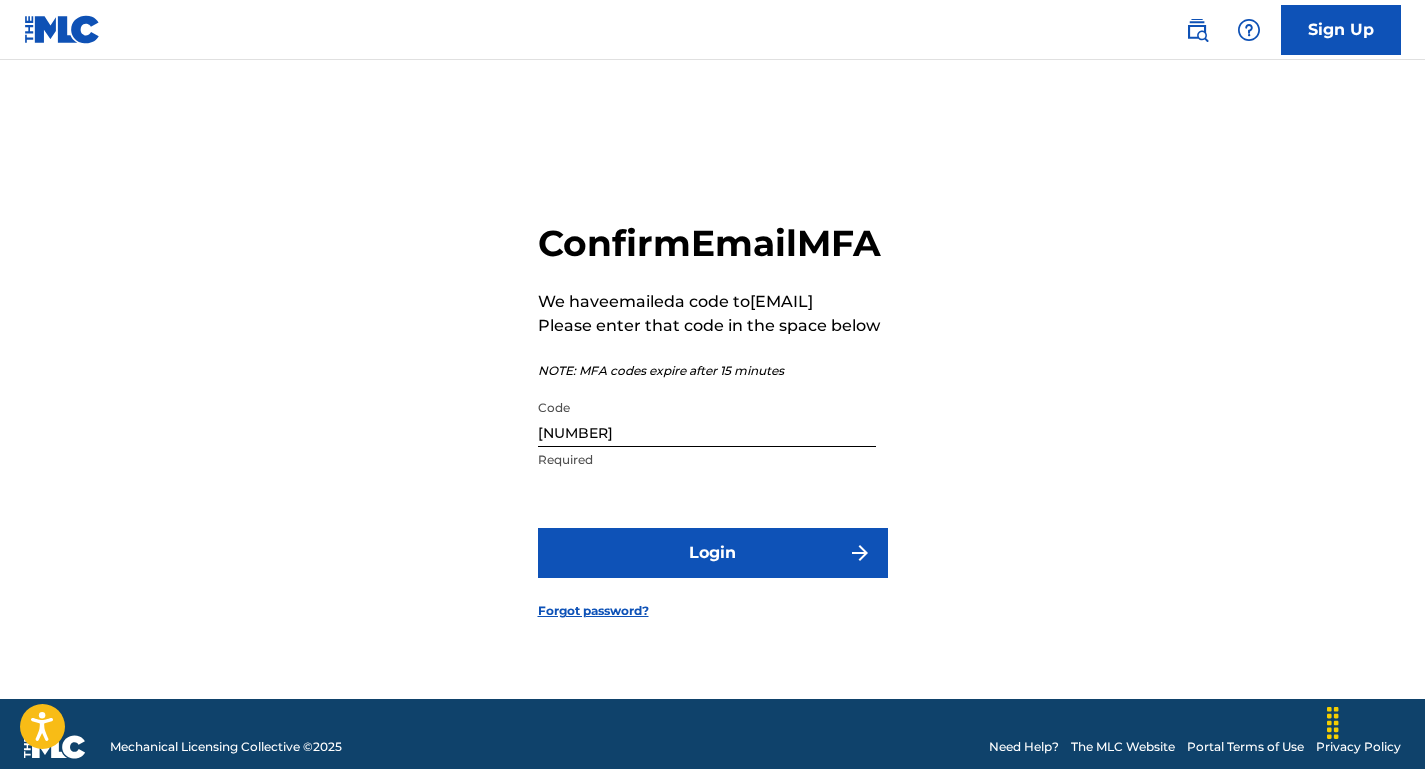 click on "Login" at bounding box center [713, 553] 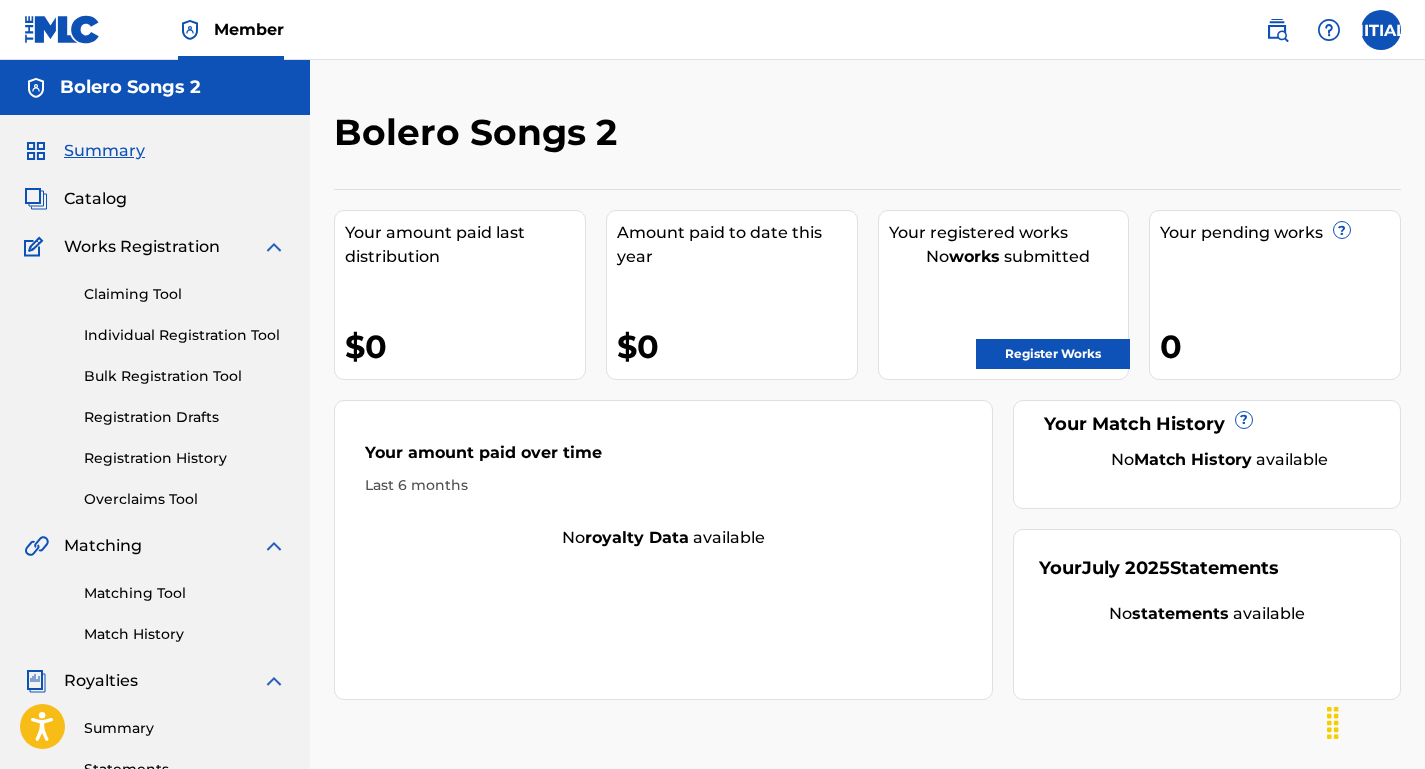 scroll, scrollTop: 0, scrollLeft: 0, axis: both 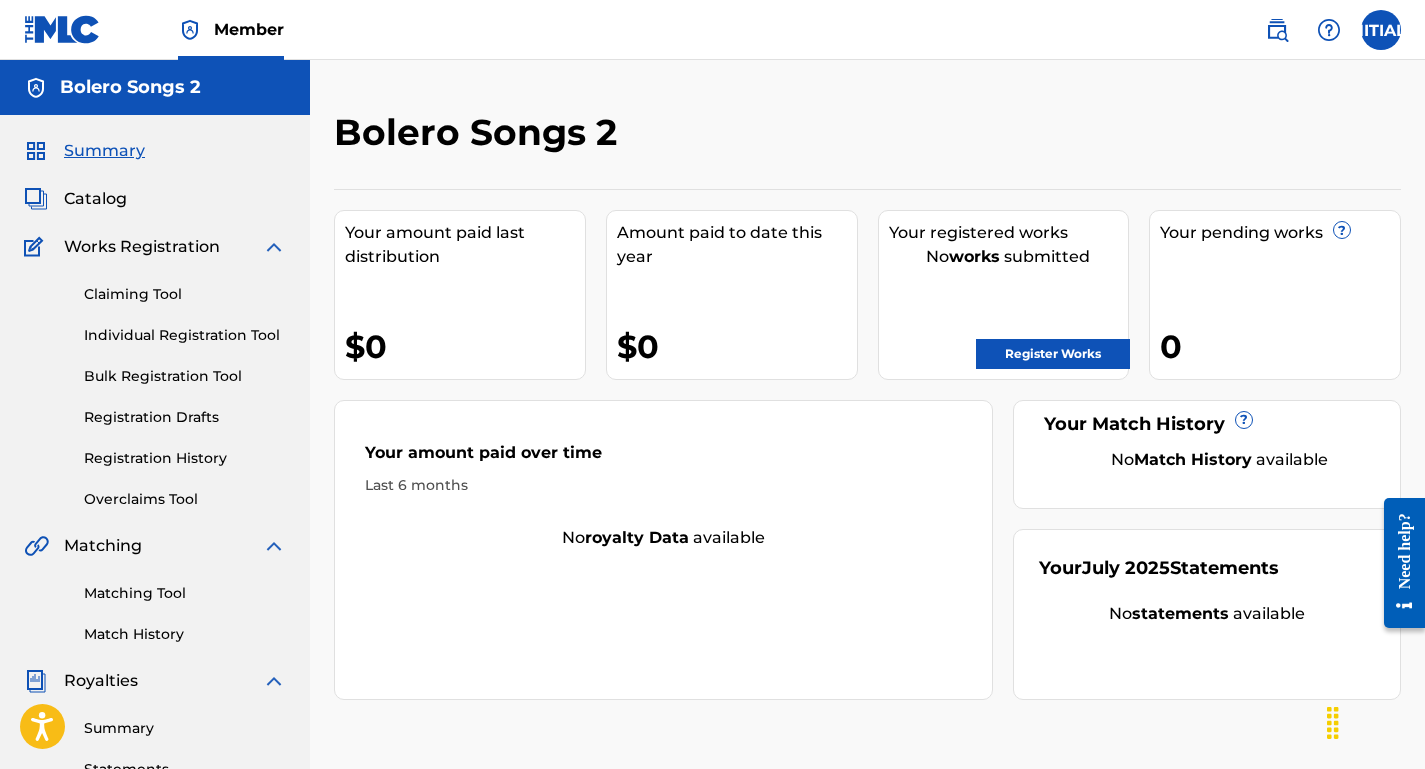 click on "Catalog" at bounding box center (95, 199) 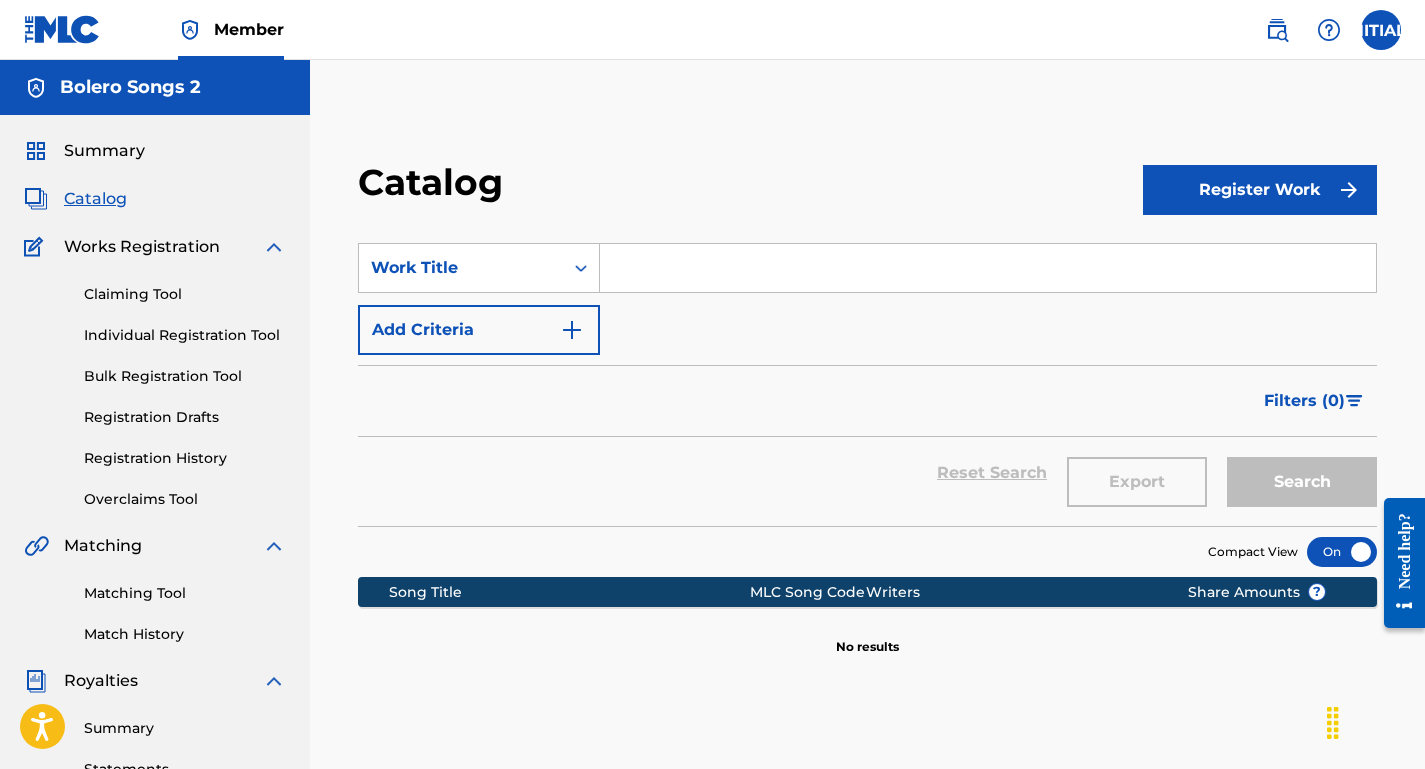 click on "Need help?" at bounding box center [1404, 550] 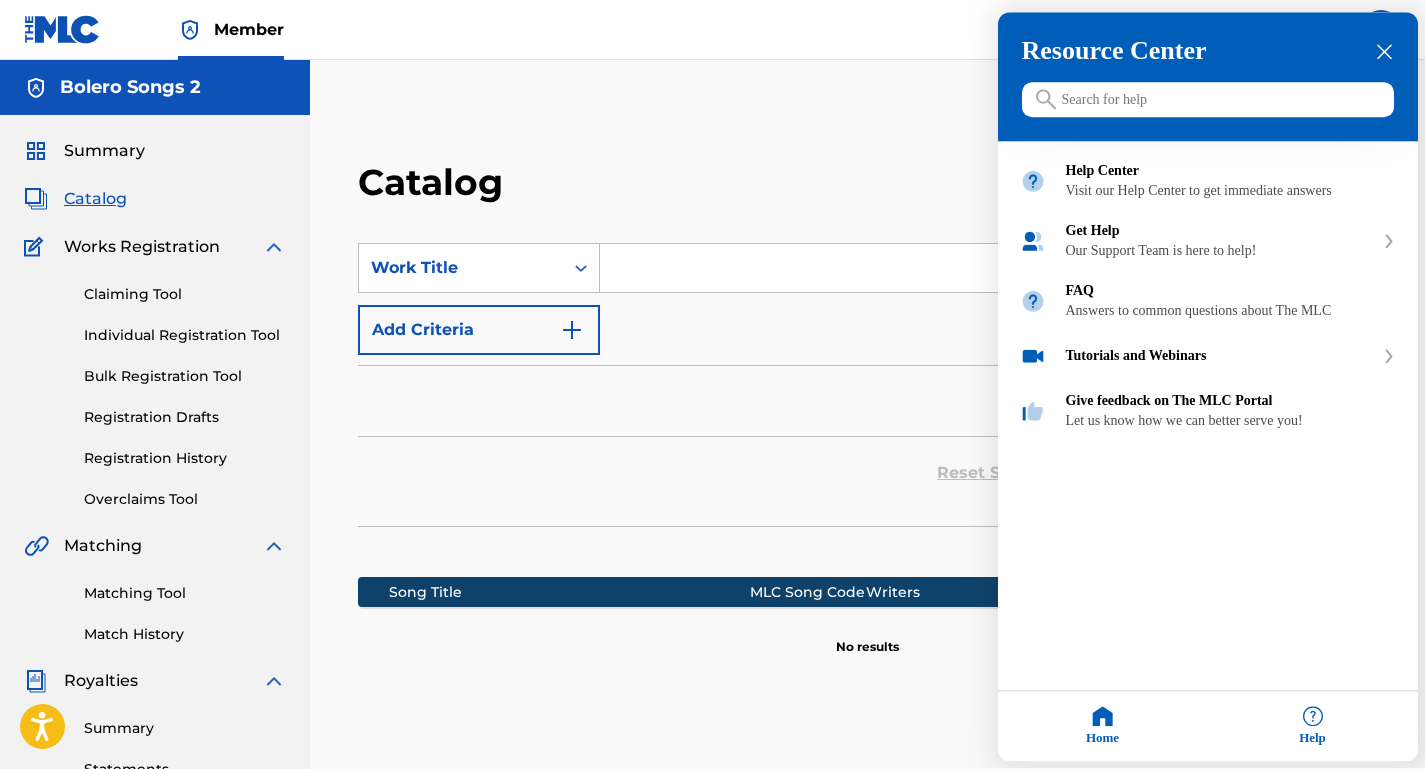 click at bounding box center [712, 384] 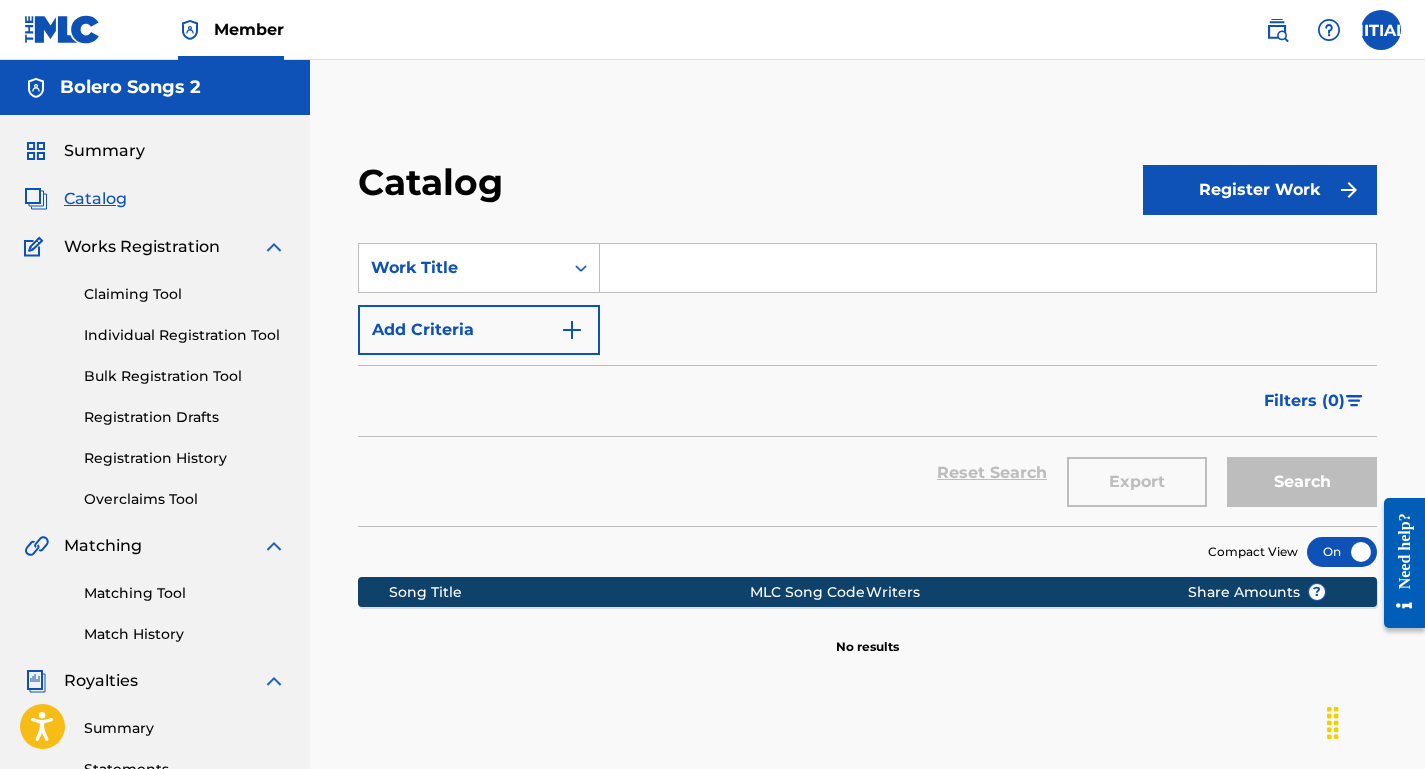 scroll, scrollTop: 0, scrollLeft: 0, axis: both 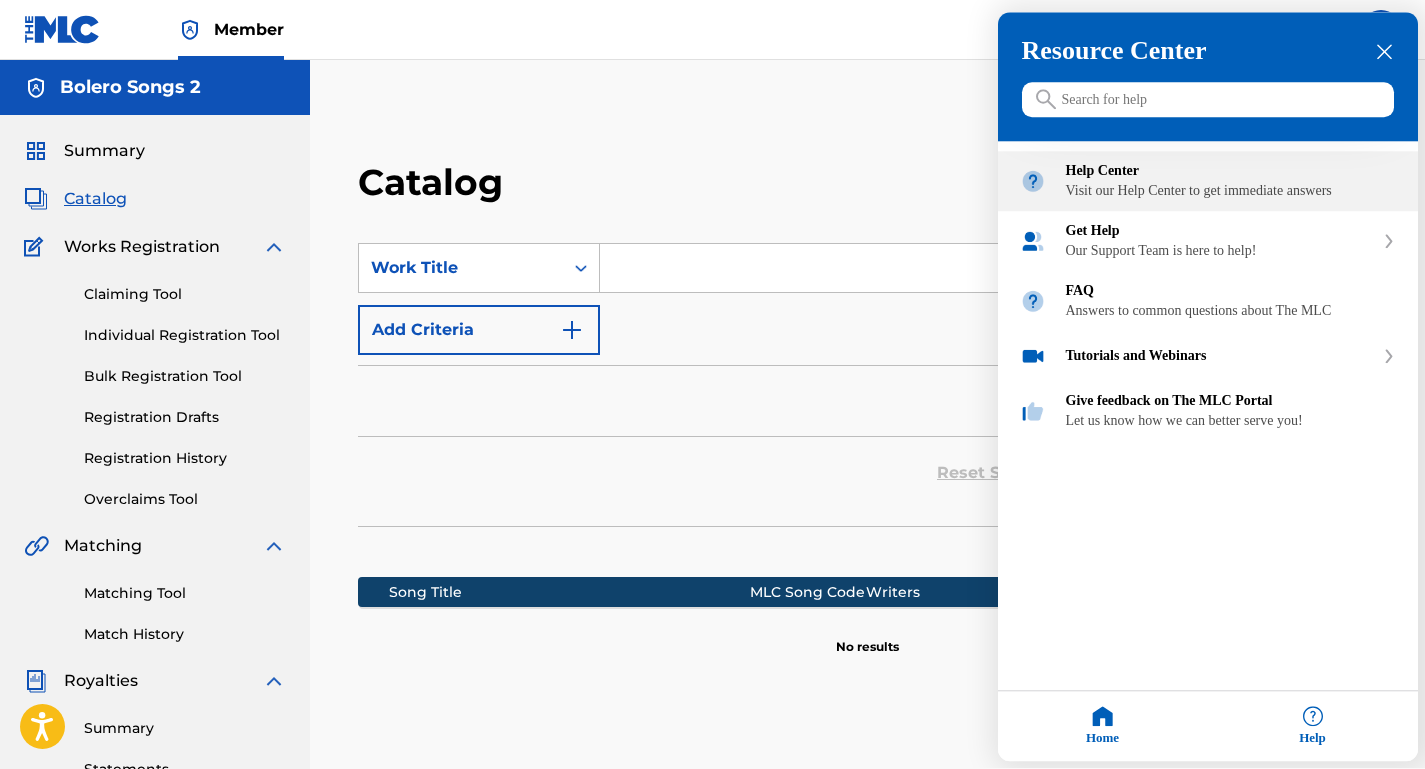click on "Visit our Help Center to get immediate answers" at bounding box center [1231, 192] 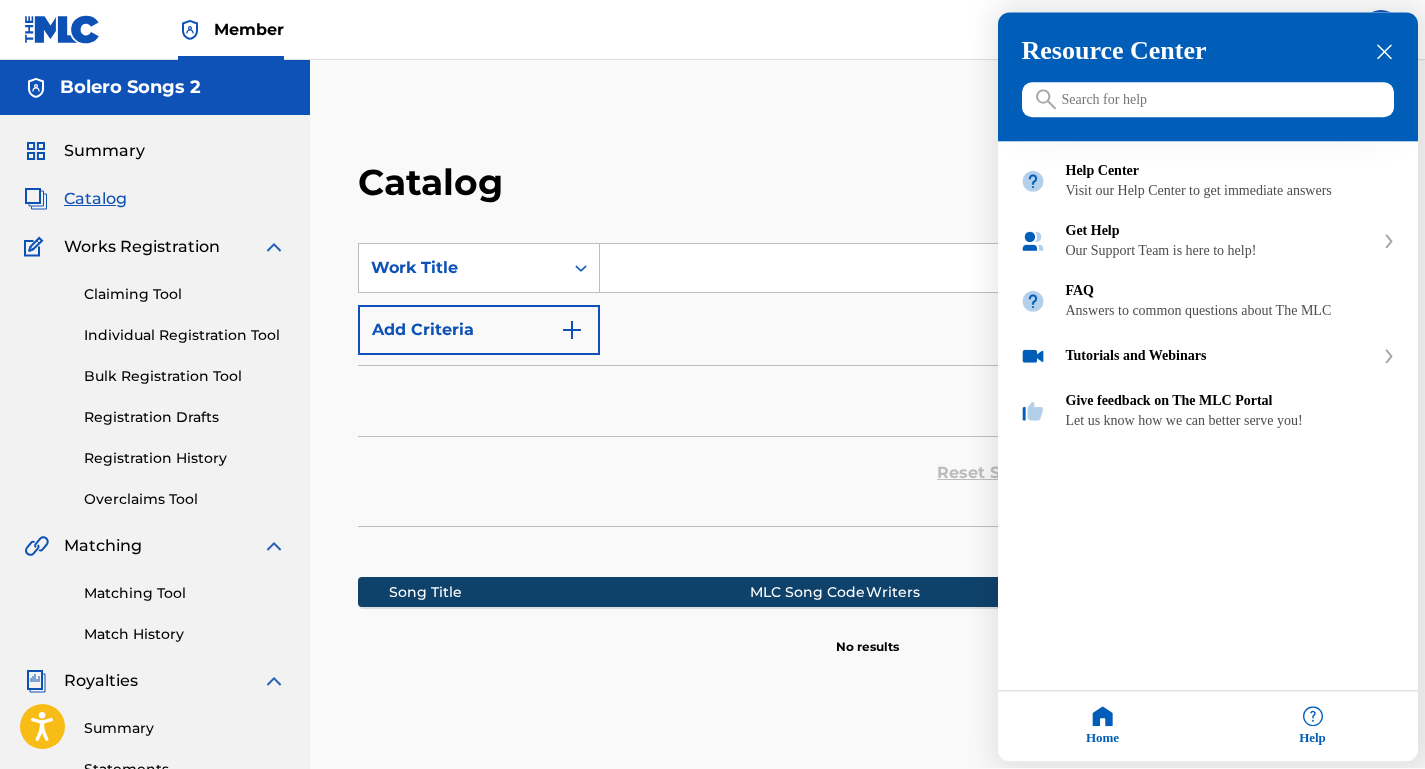 click at bounding box center (1208, 100) 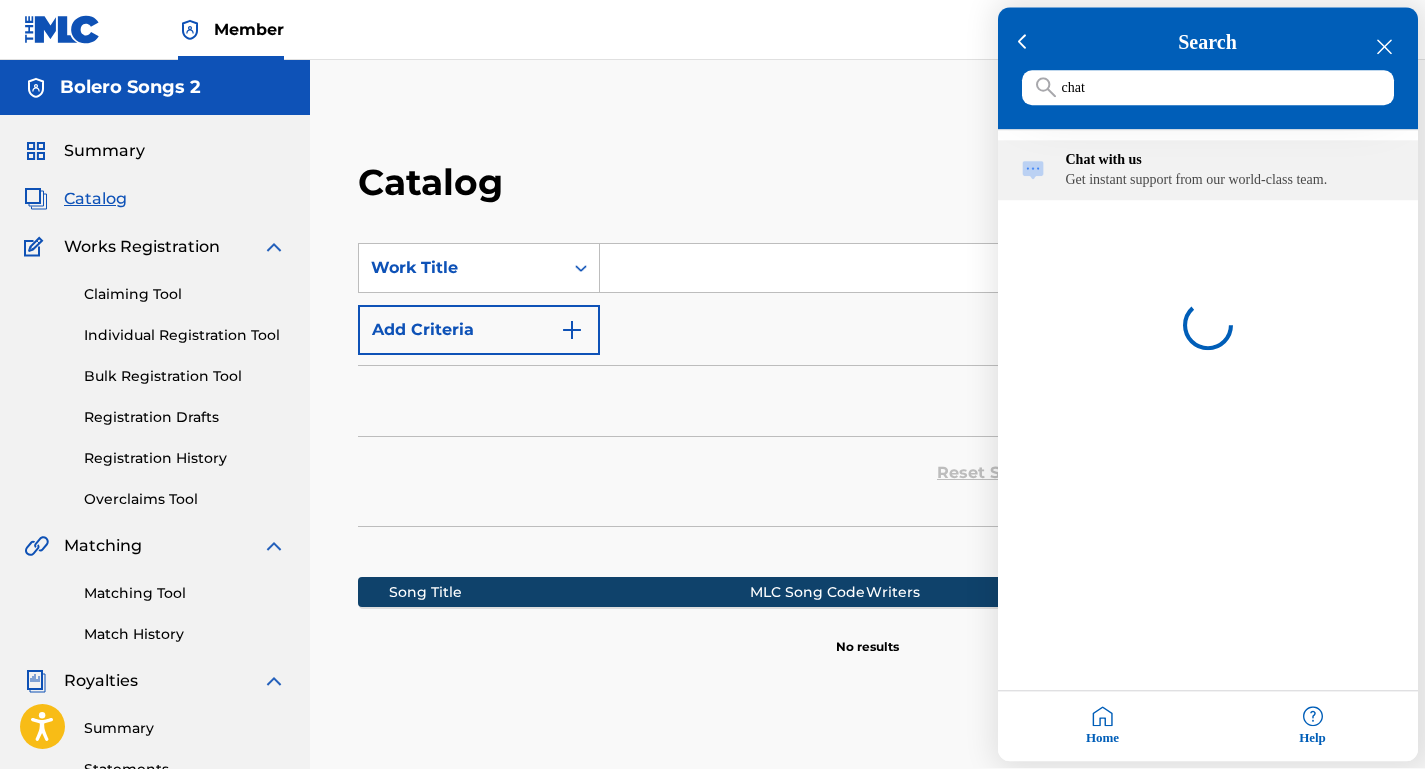 type on "chat" 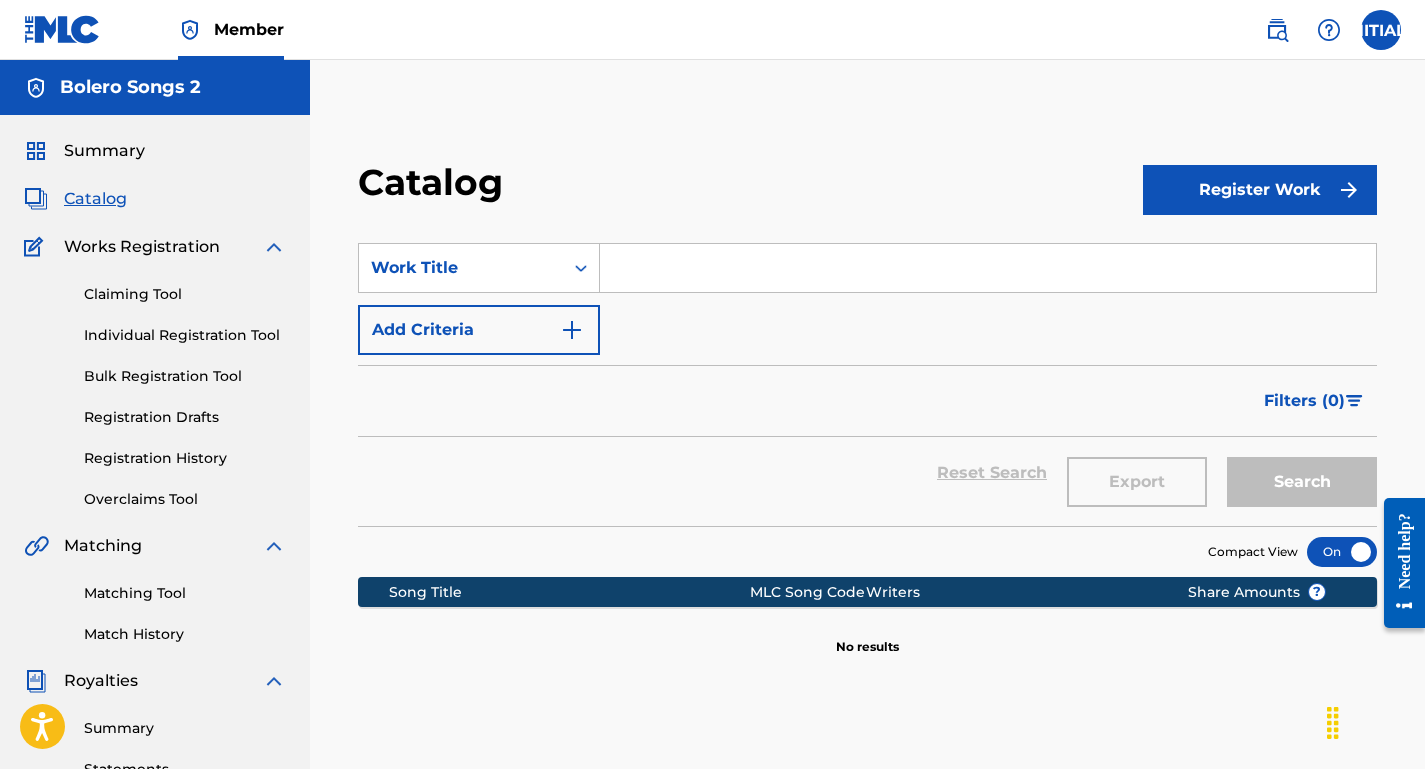 scroll, scrollTop: 0, scrollLeft: 0, axis: both 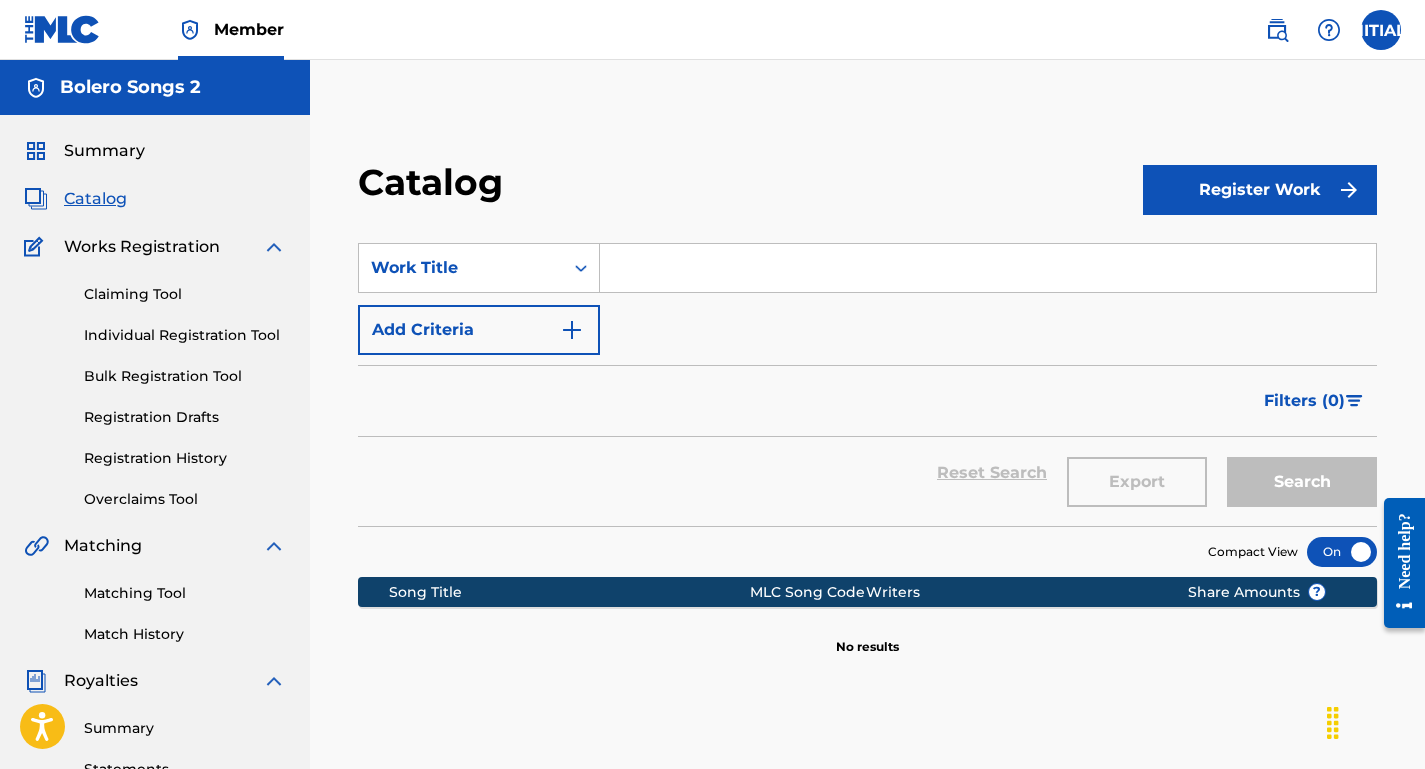click at bounding box center (1329, 30) 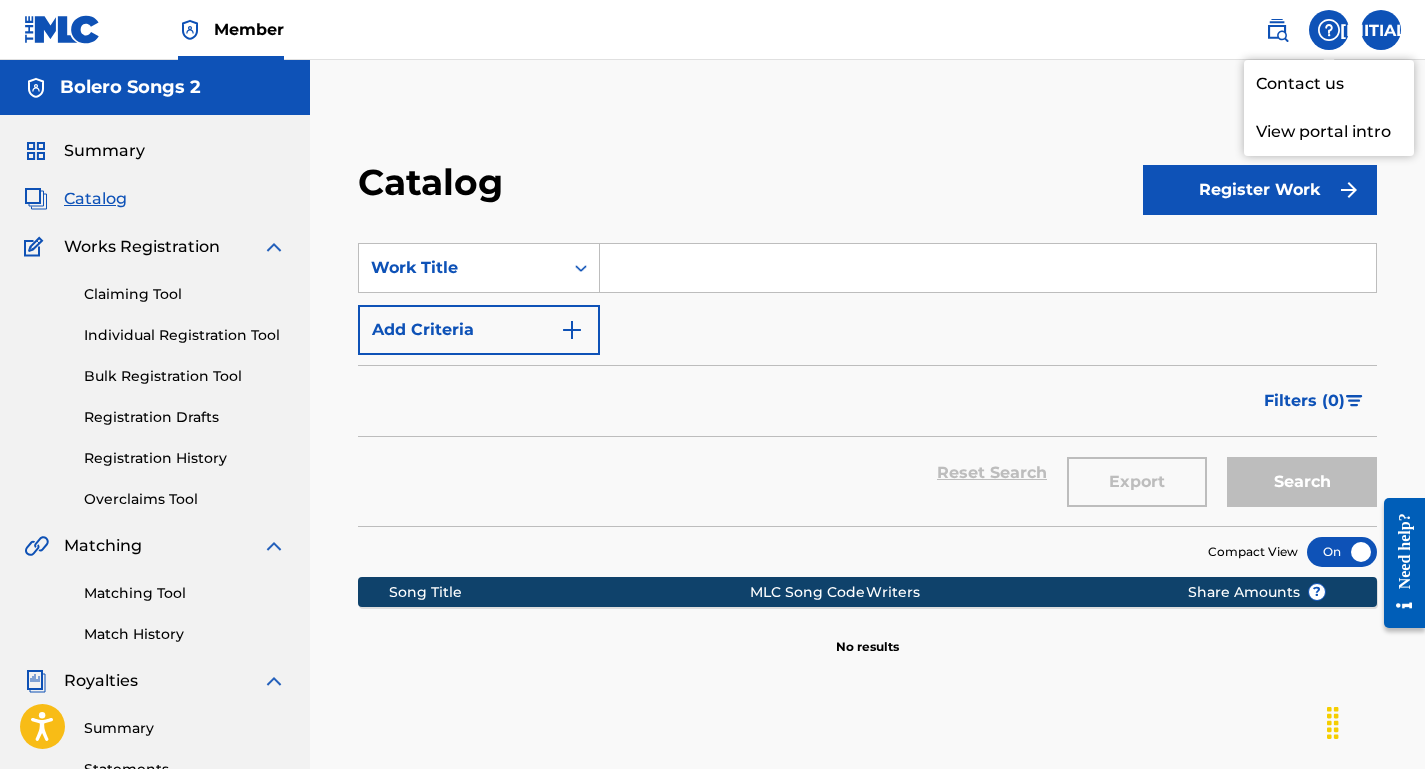 click on "Contact us" at bounding box center (1329, 84) 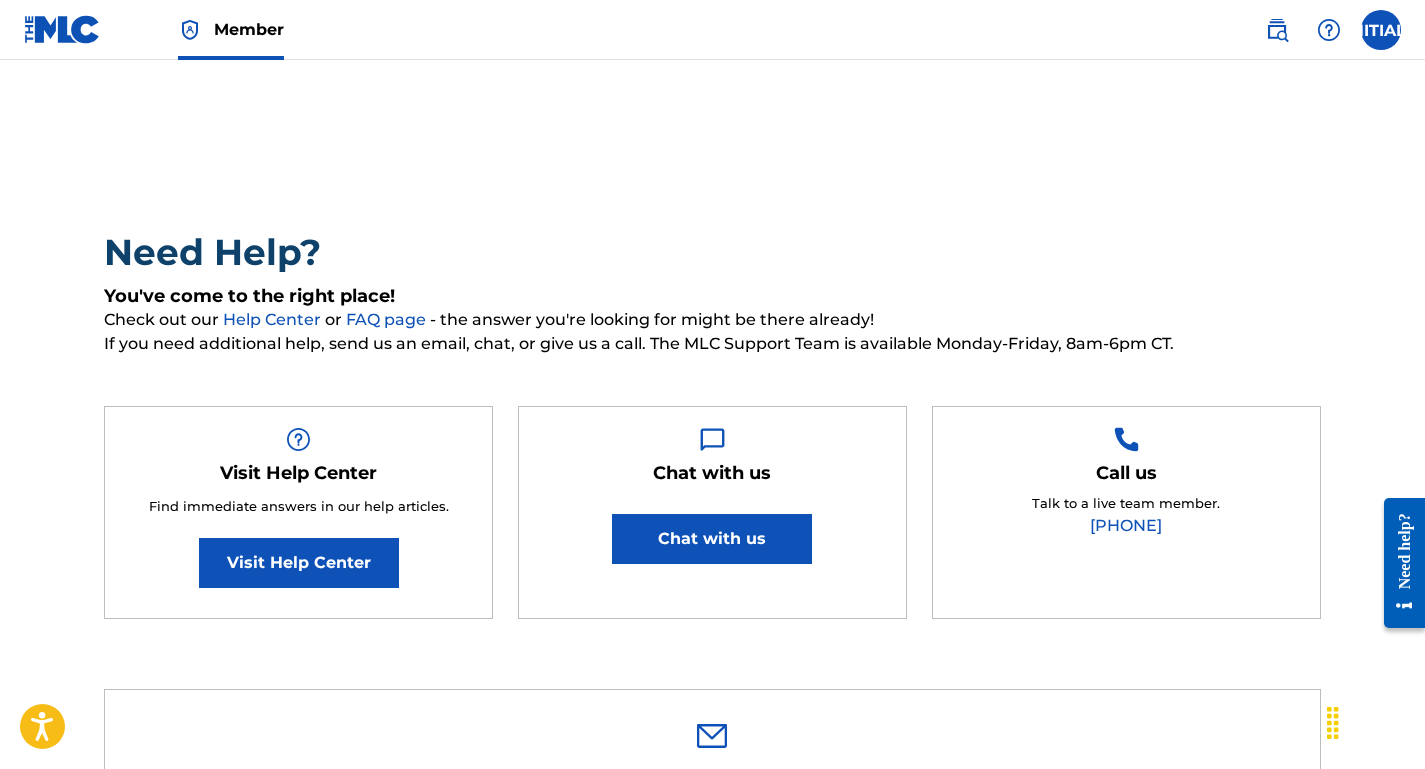 click on "Chat with us" at bounding box center (712, 539) 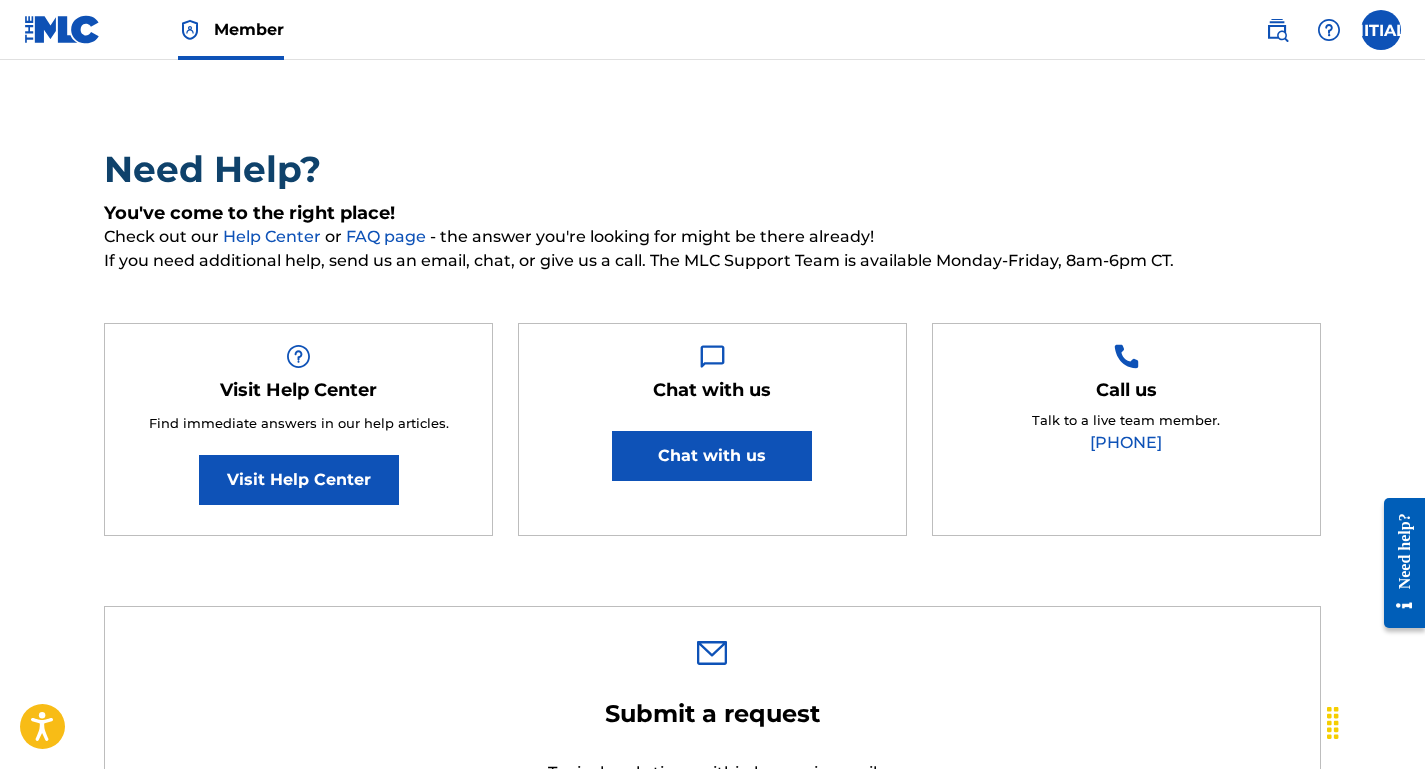 scroll, scrollTop: 85, scrollLeft: 0, axis: vertical 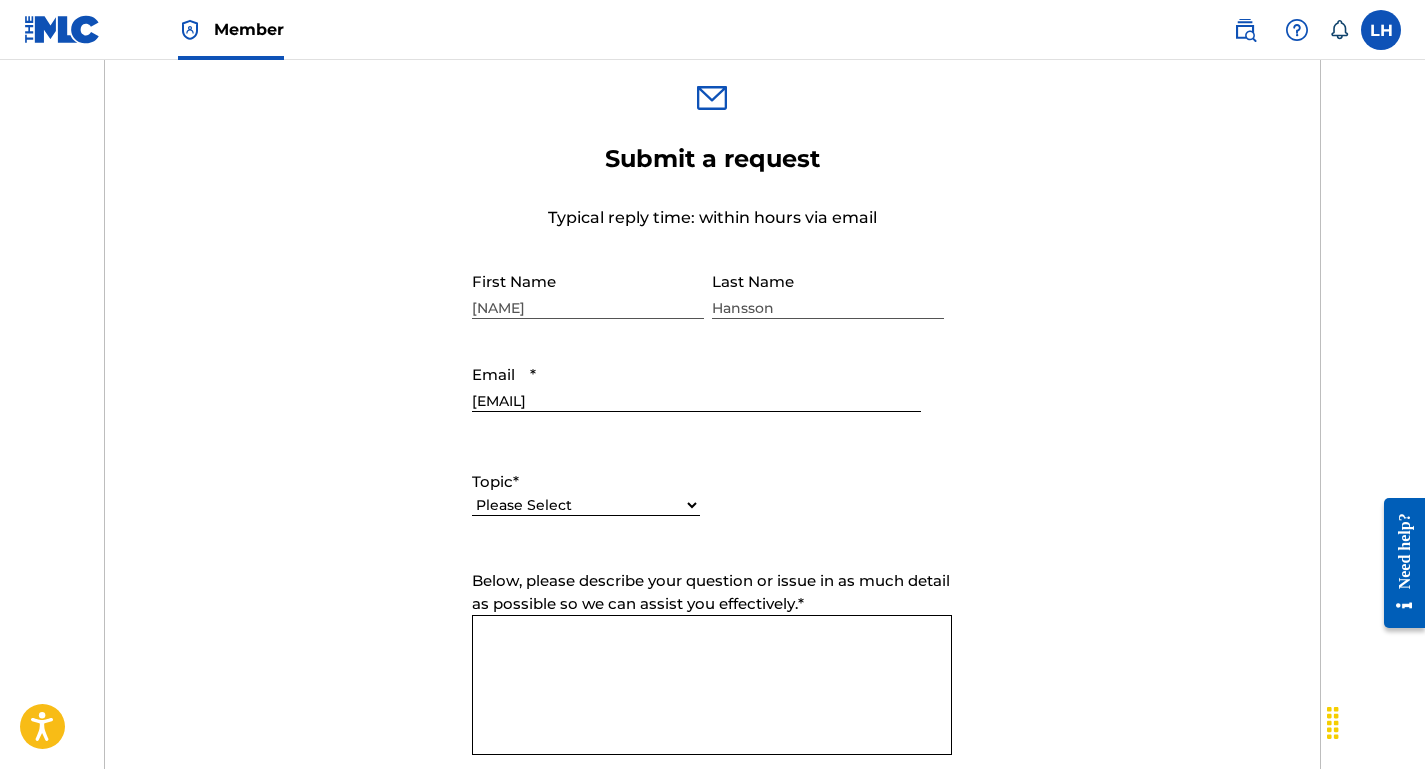 select on "I need help with managing my catalog" 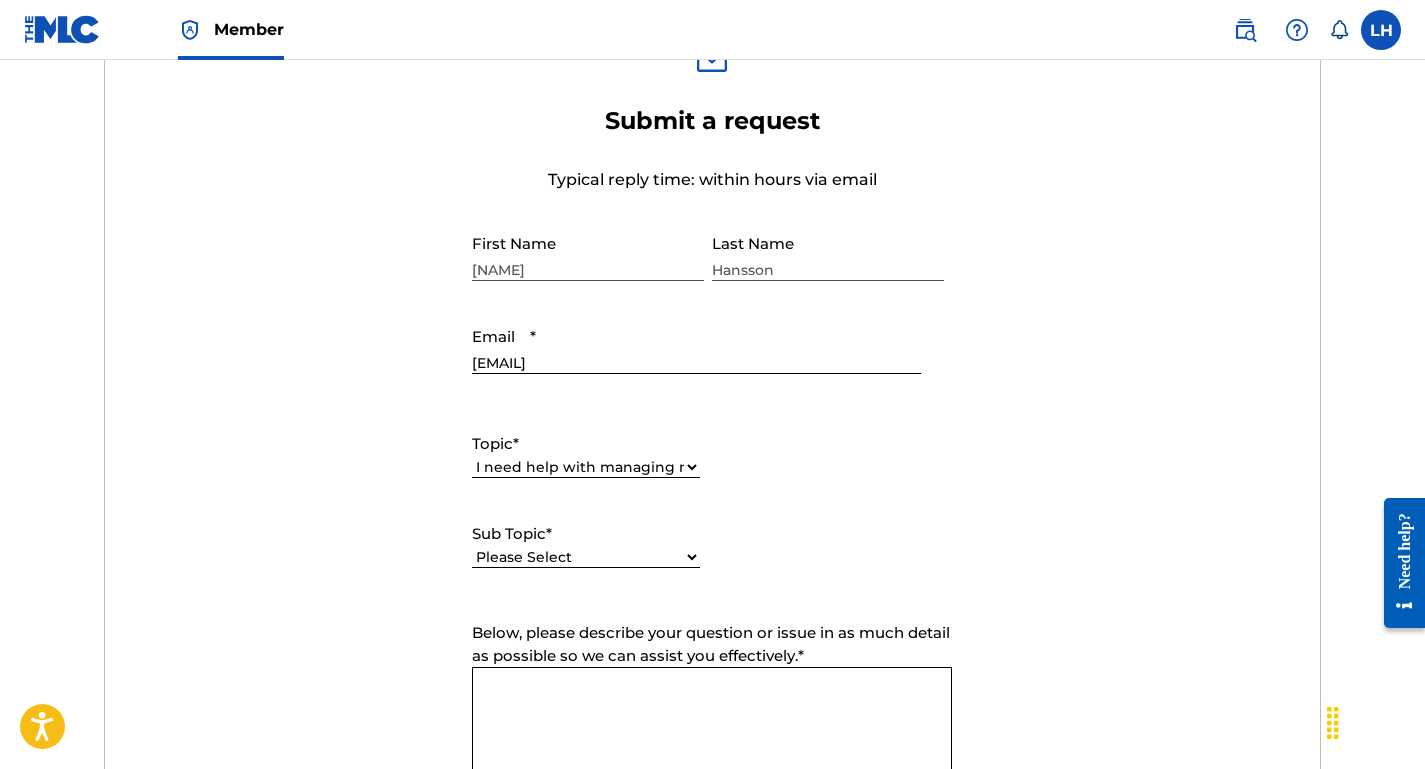 scroll, scrollTop: 677, scrollLeft: 0, axis: vertical 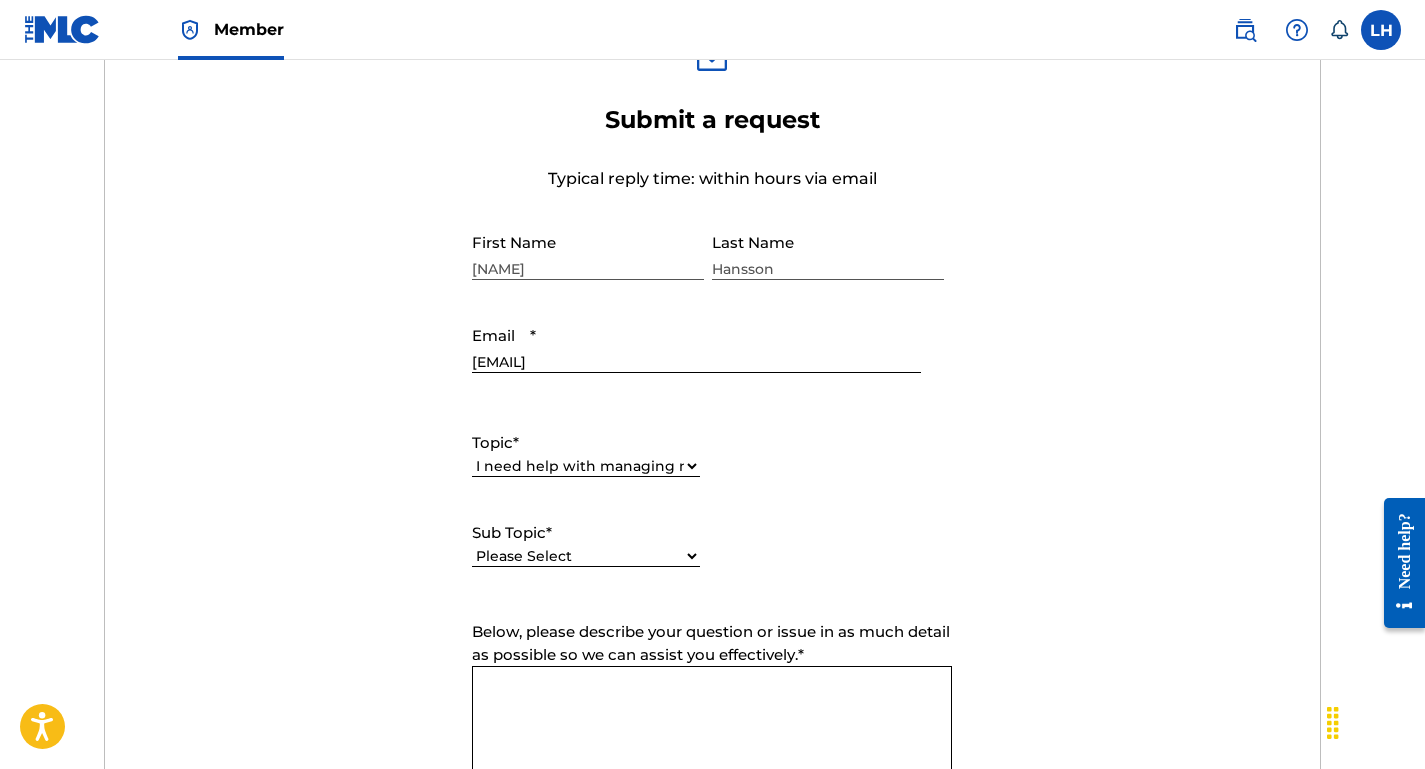 select on "I need help registering my work(s) in The MLC Portal" 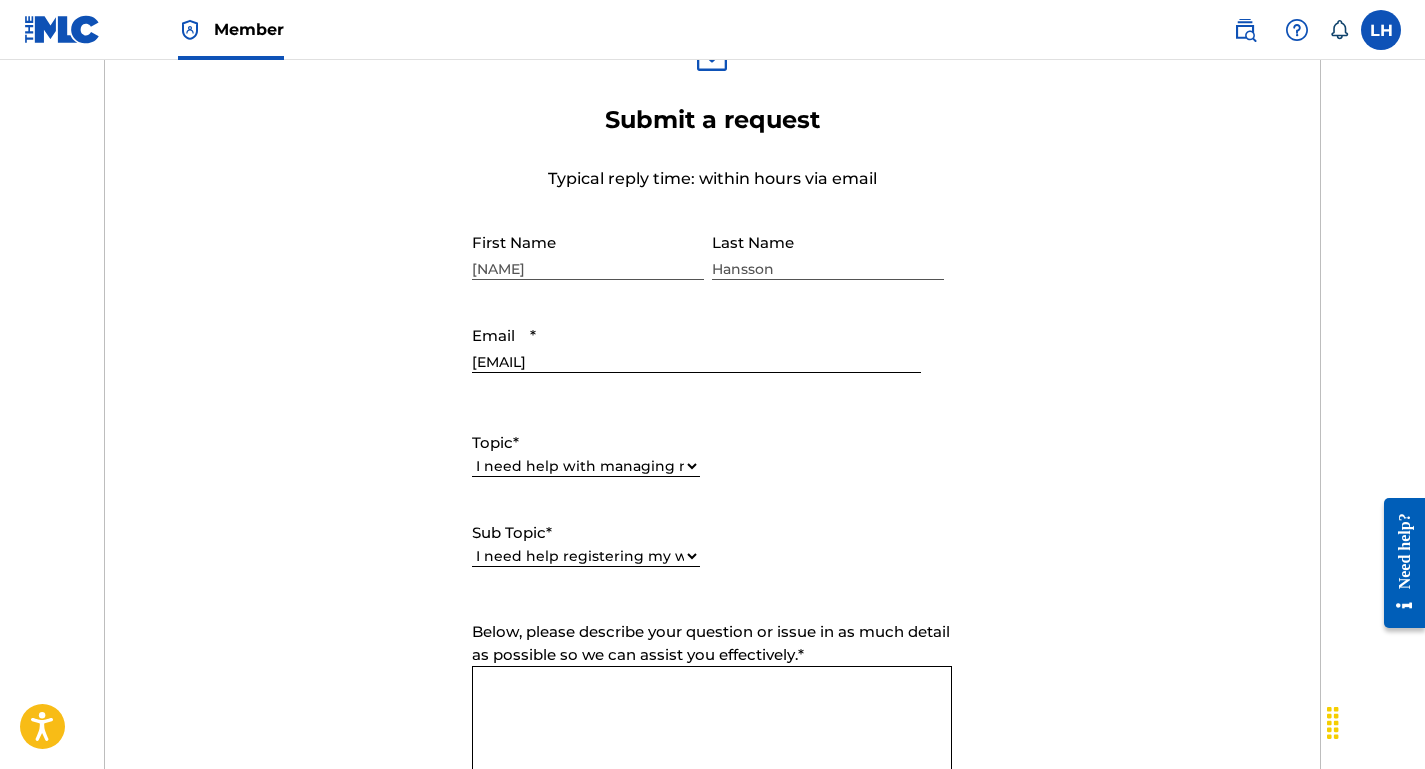 click on "Below, please describe your question or issue in as much detail as possible so we can assist you effectively. *" at bounding box center [712, 736] 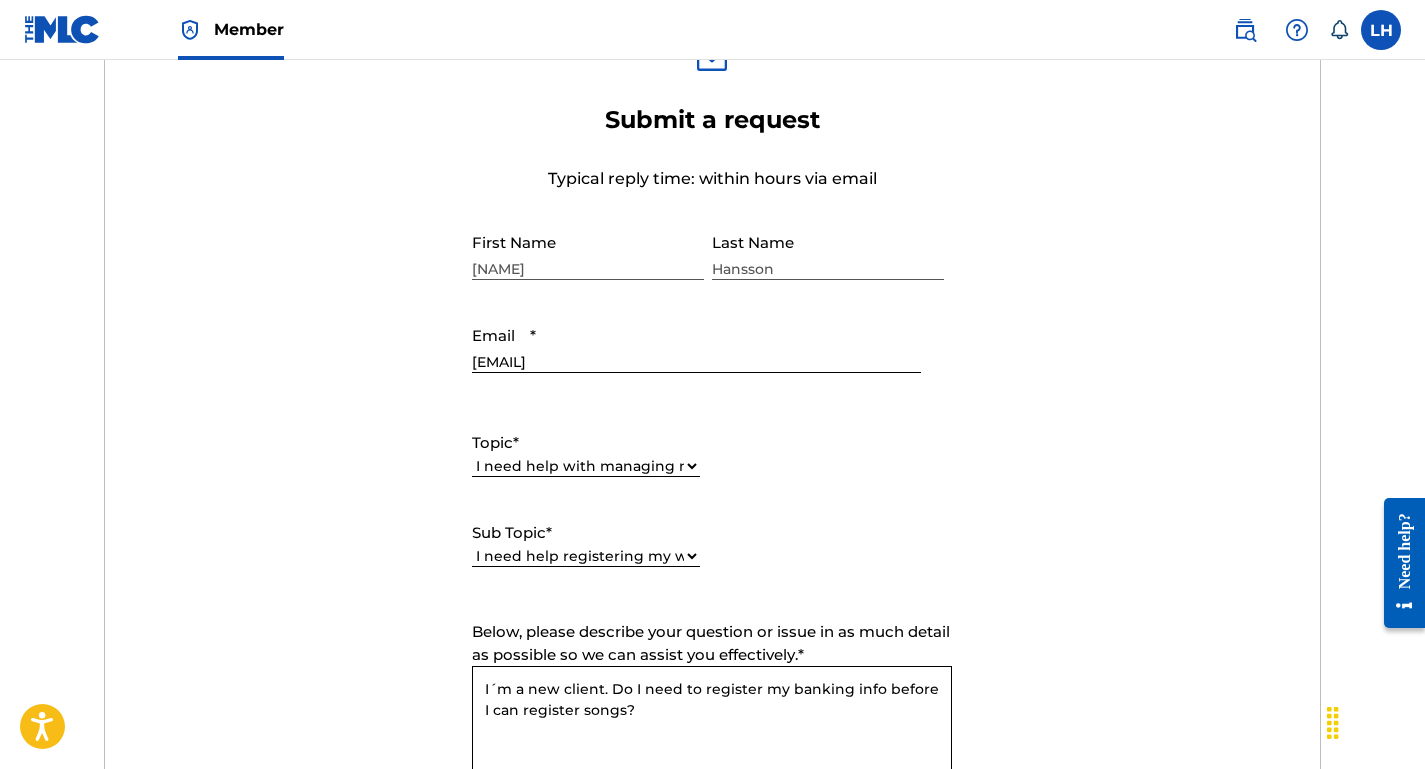 click on "I´m a new client. Do I need to register my banking info before I can register songs?" at bounding box center [712, 736] 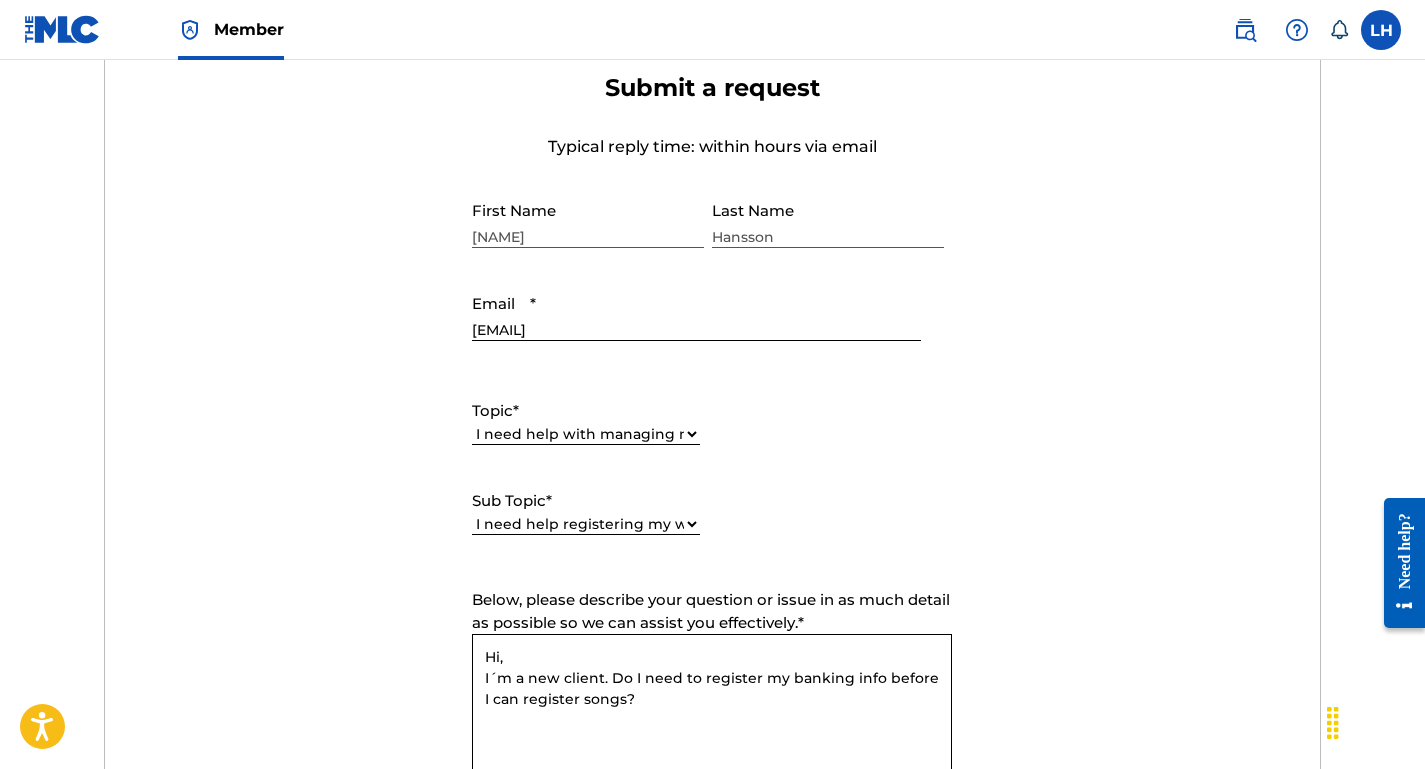 scroll, scrollTop: 729, scrollLeft: 0, axis: vertical 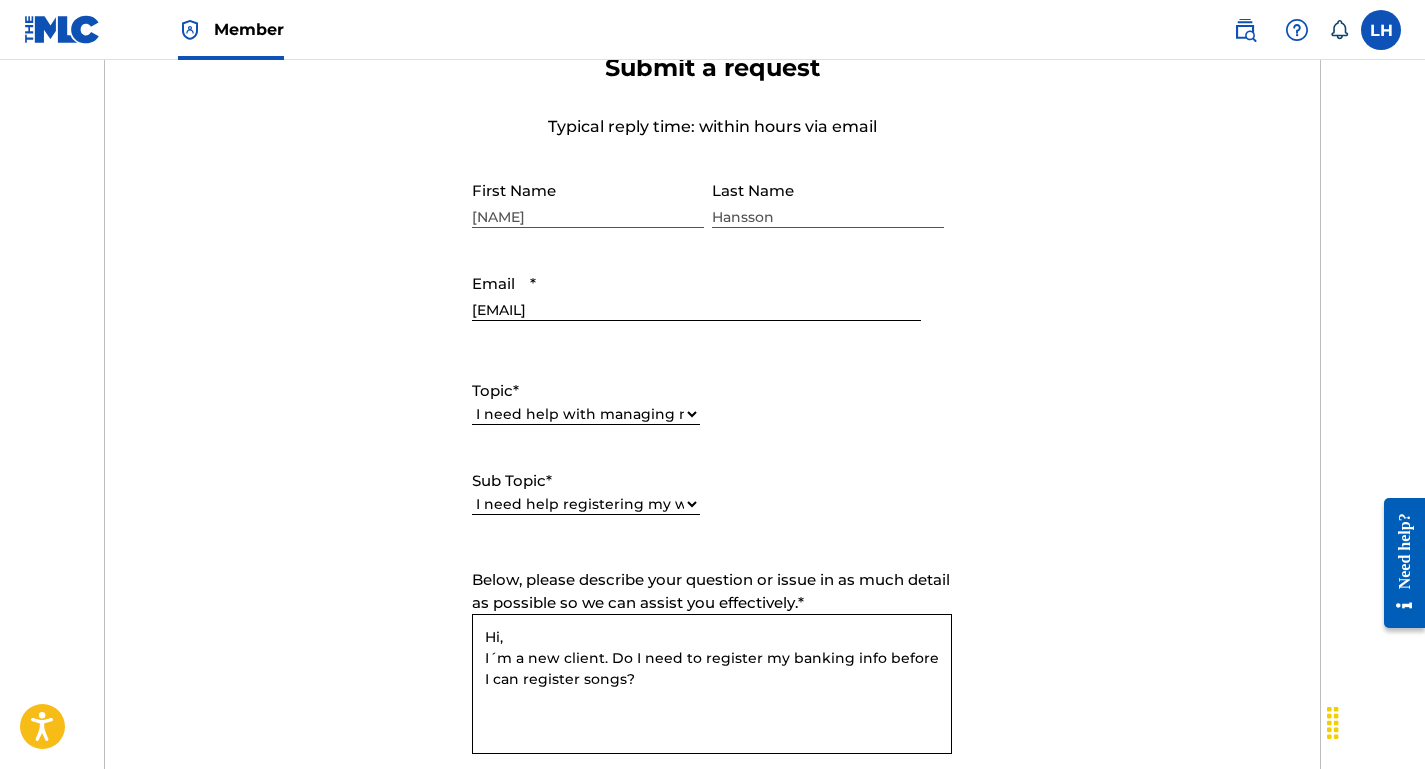 click on "Hi,
I´m a new client. Do I need to register my banking info before I can register songs?" at bounding box center [712, 684] 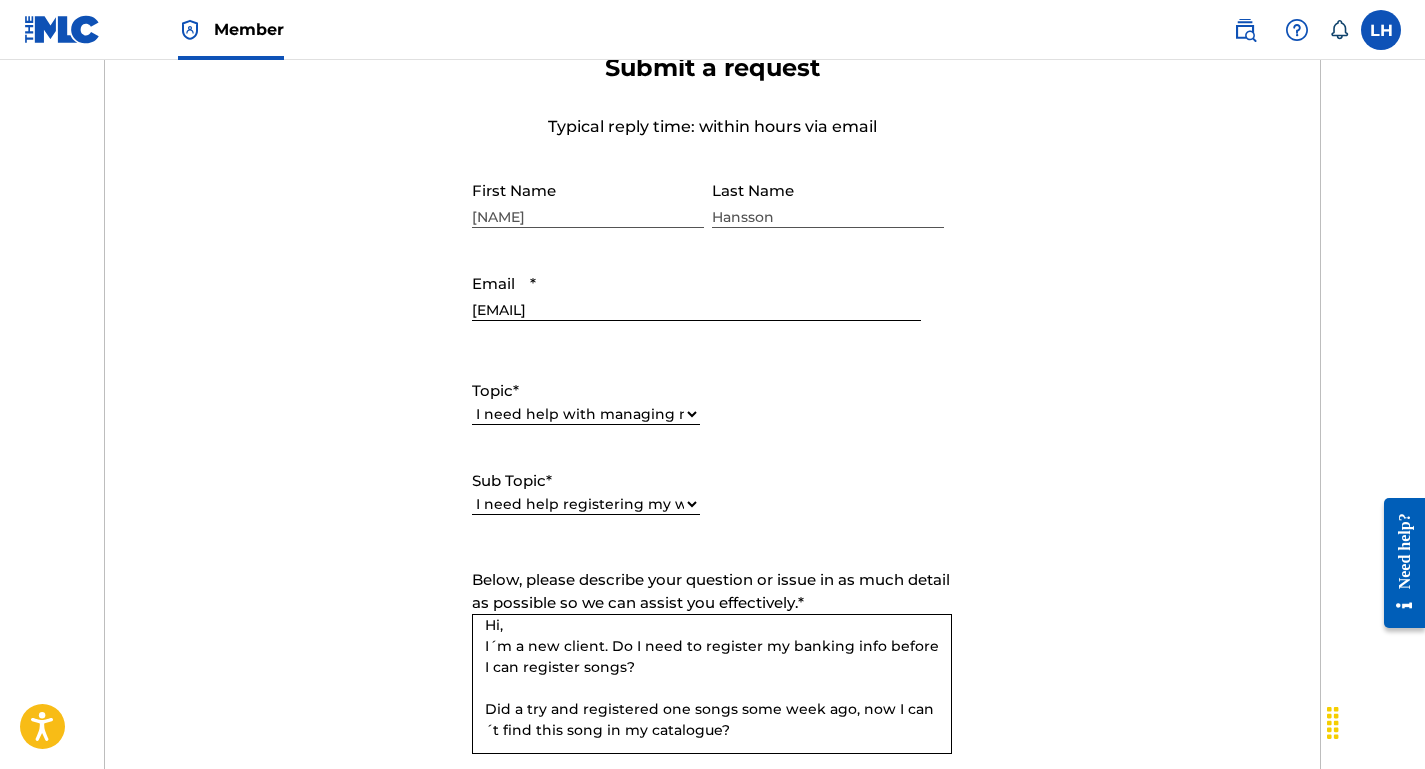 scroll, scrollTop: 75, scrollLeft: 0, axis: vertical 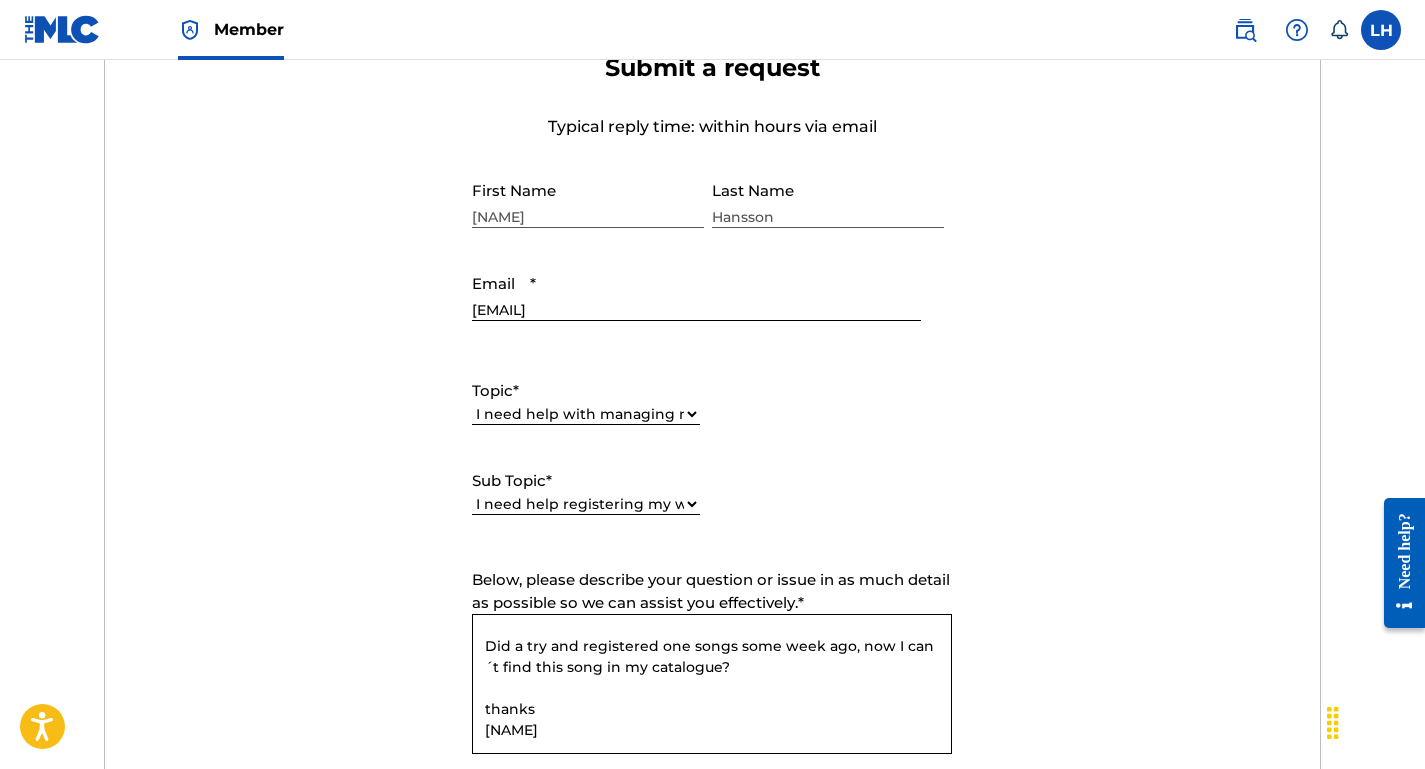 click on "Hi,
I´m a new client. Do I need to register my banking info before I can register songs?
Did a try and registered one songs some week ago, now I can´t find this song in my catalogue?
thanks
[NAME]" at bounding box center (712, 684) 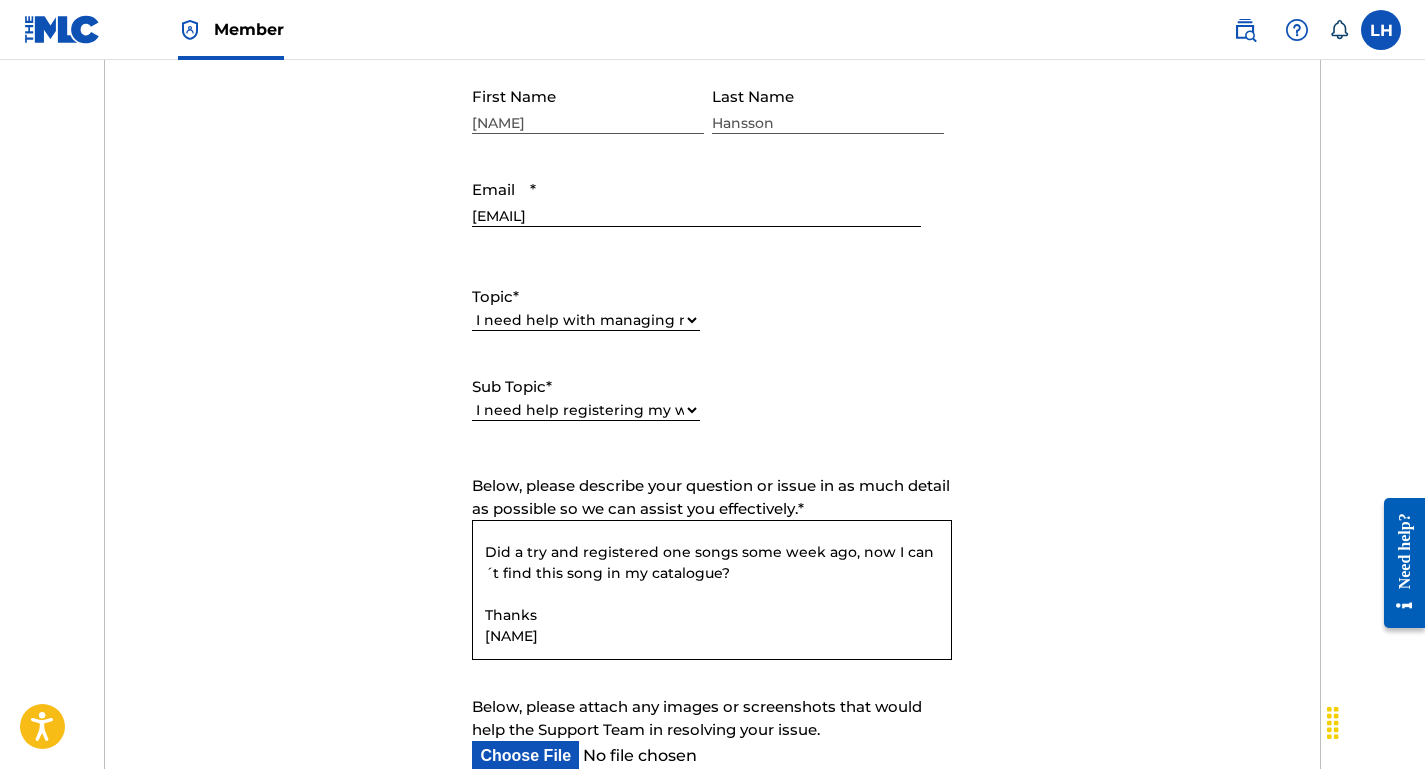 scroll, scrollTop: 842, scrollLeft: 0, axis: vertical 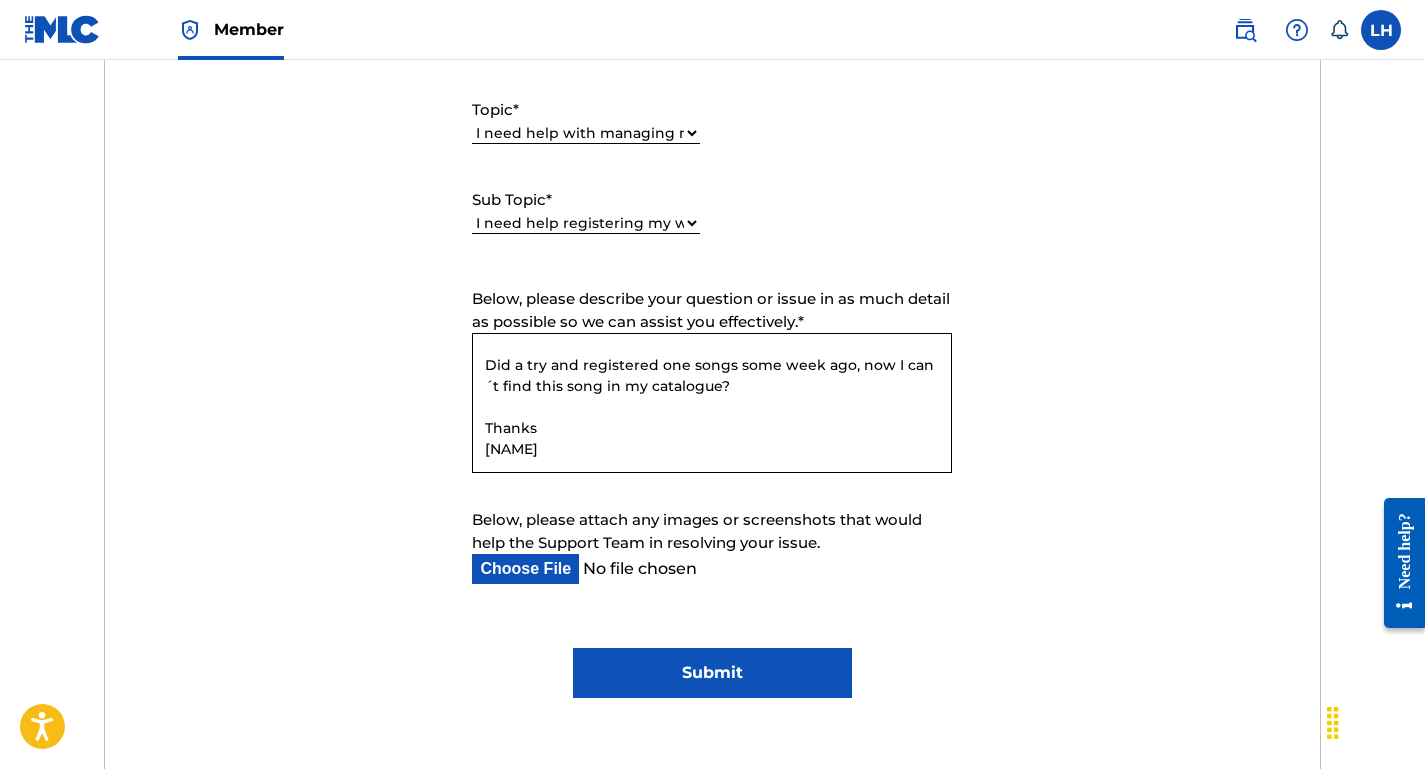 type on "Hi,
I´m a new client. Do I need to register my banking info before I can register songs?
Did a try and registered one songs some week ago, now I can´t find this song in my catalogue?
Thanks
[NAME]" 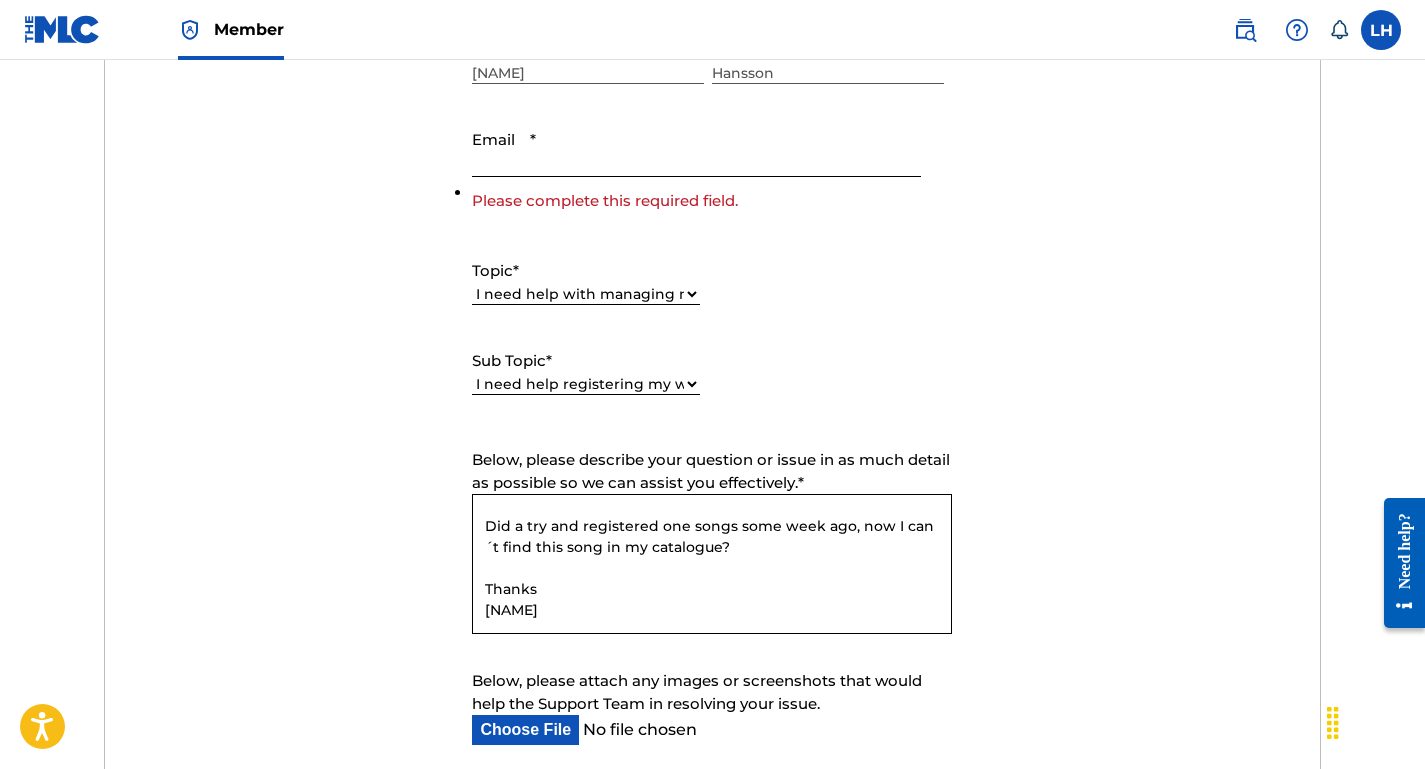 scroll, scrollTop: 805, scrollLeft: 0, axis: vertical 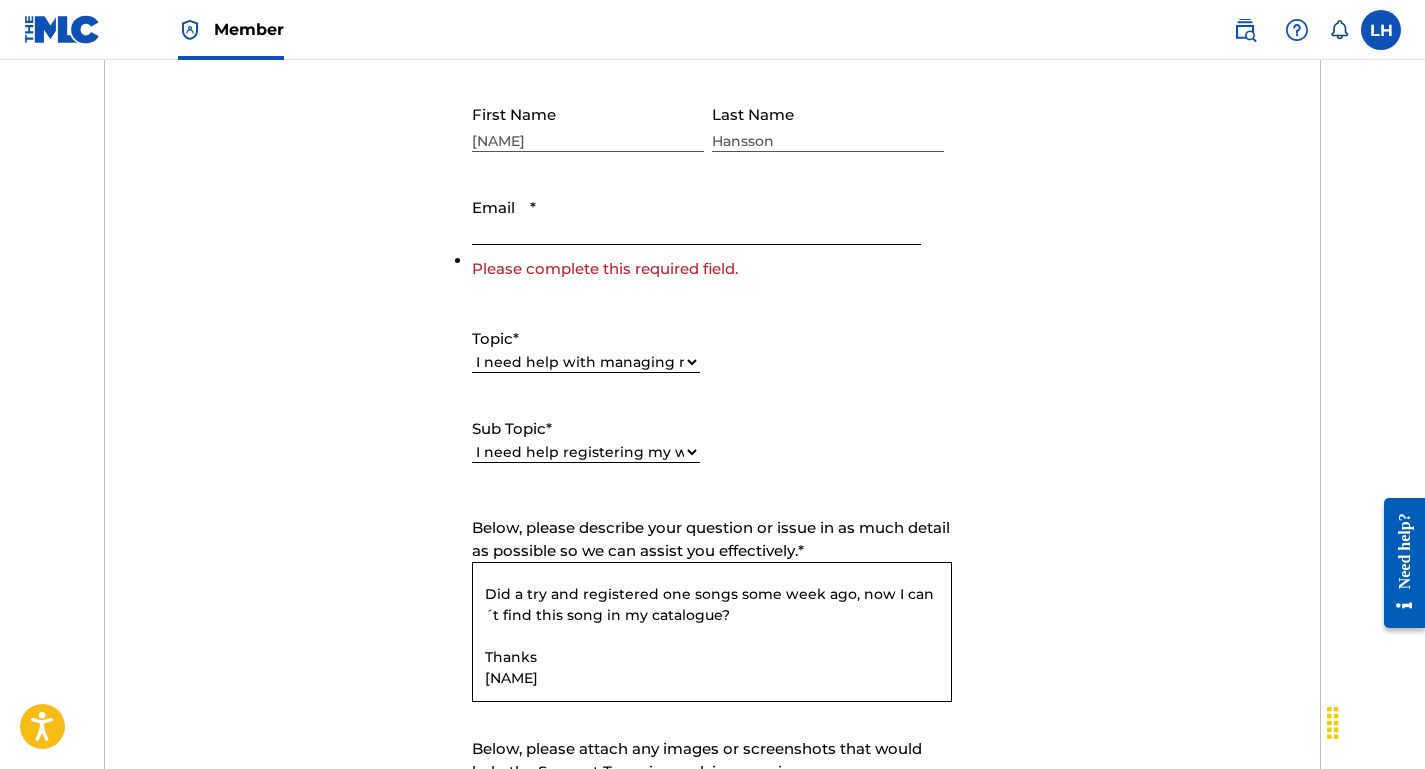 click at bounding box center (708, 218) 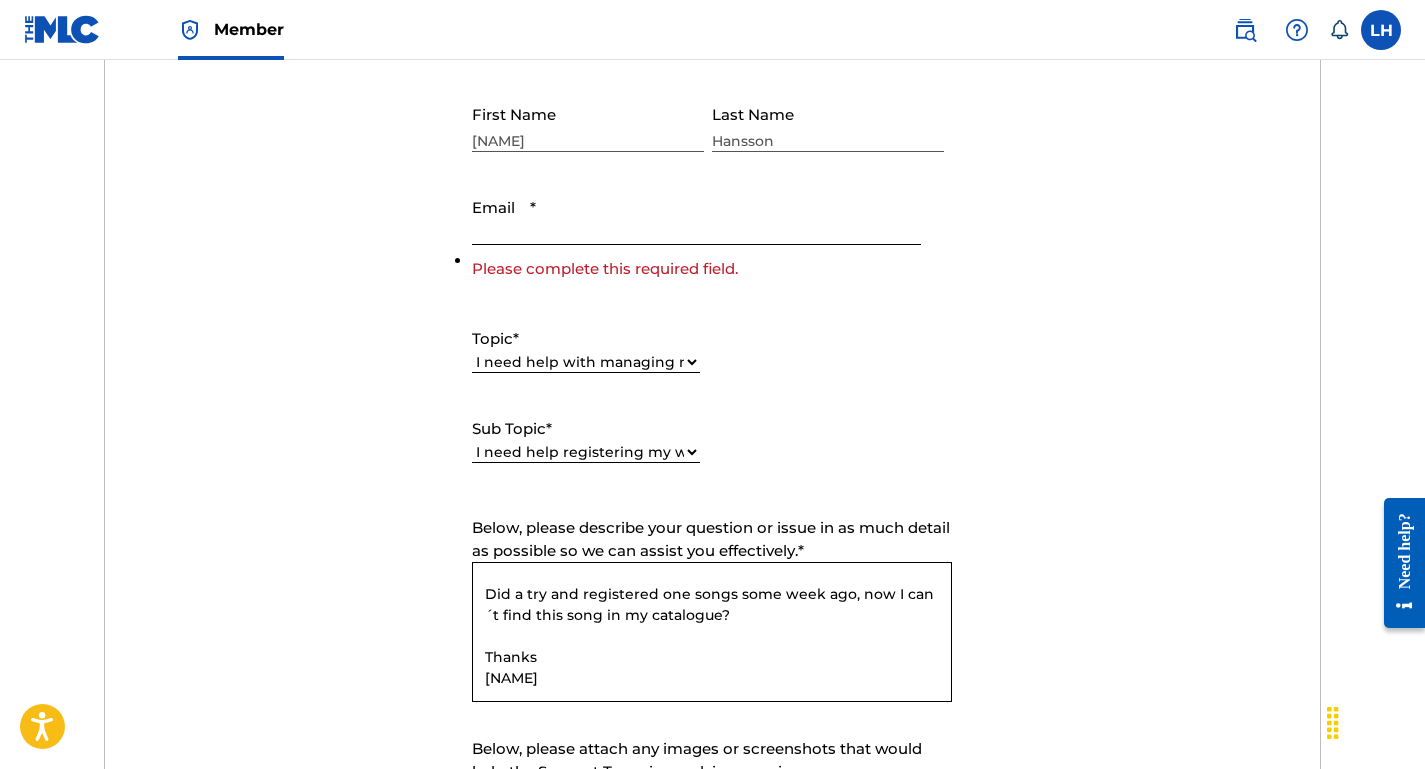 type on "[EMAIL]" 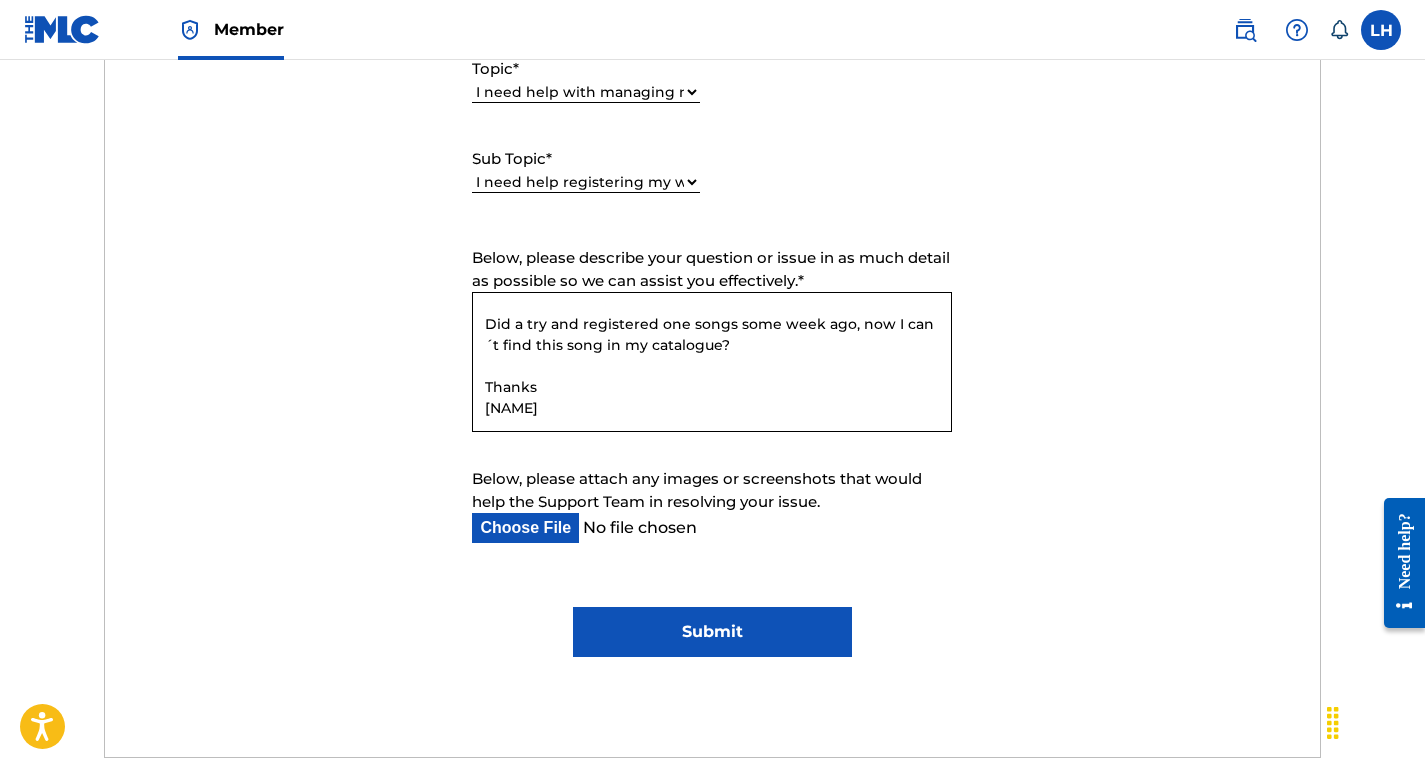 scroll, scrollTop: 1107, scrollLeft: 0, axis: vertical 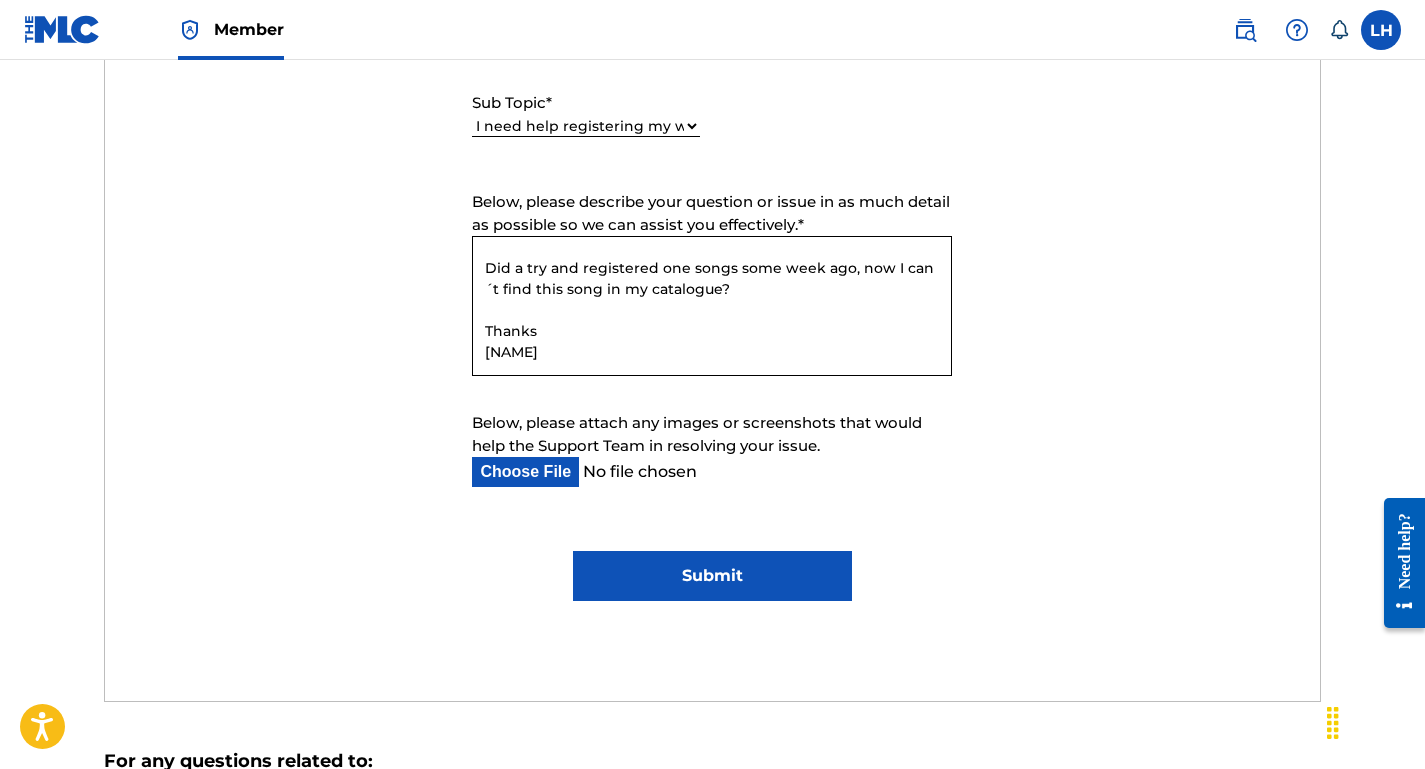 click on "Submit" at bounding box center (712, 576) 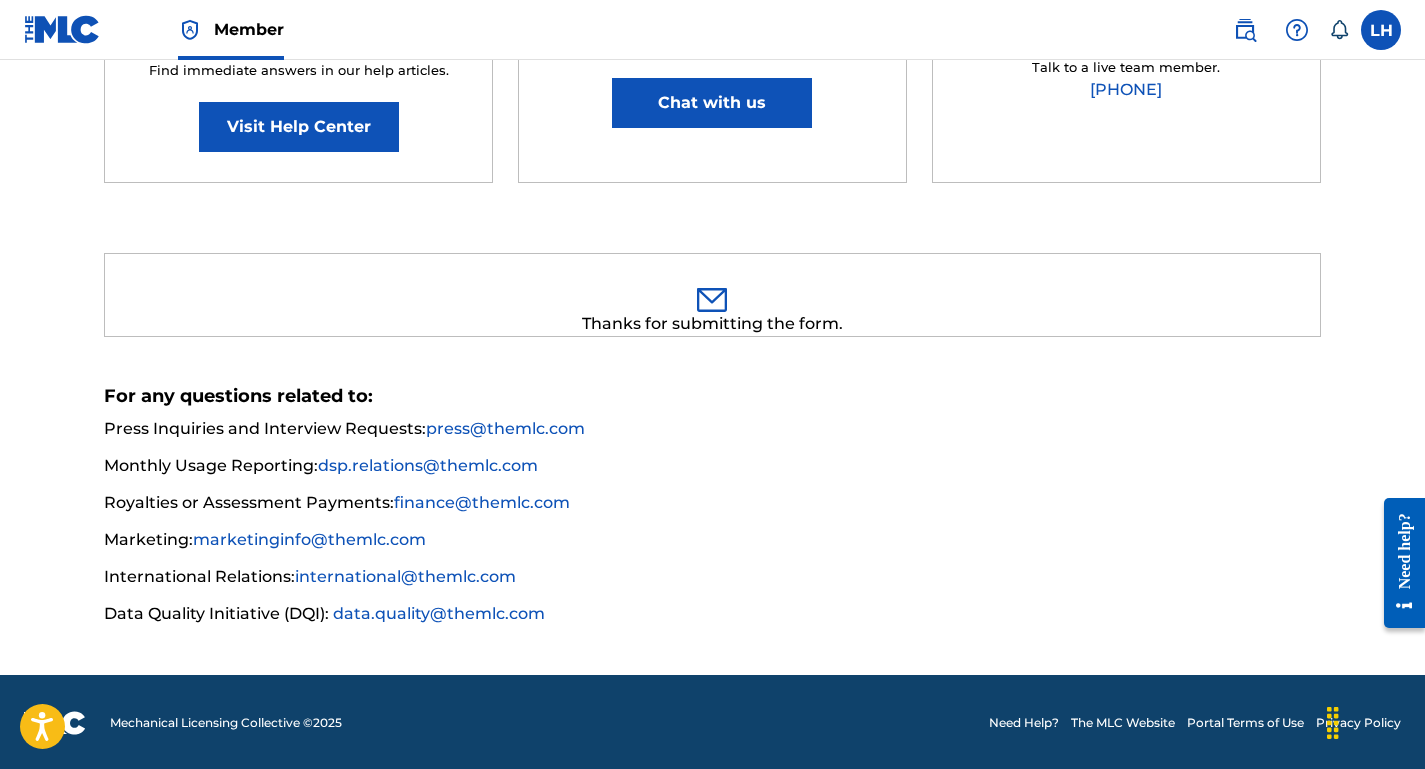 scroll, scrollTop: 430, scrollLeft: 0, axis: vertical 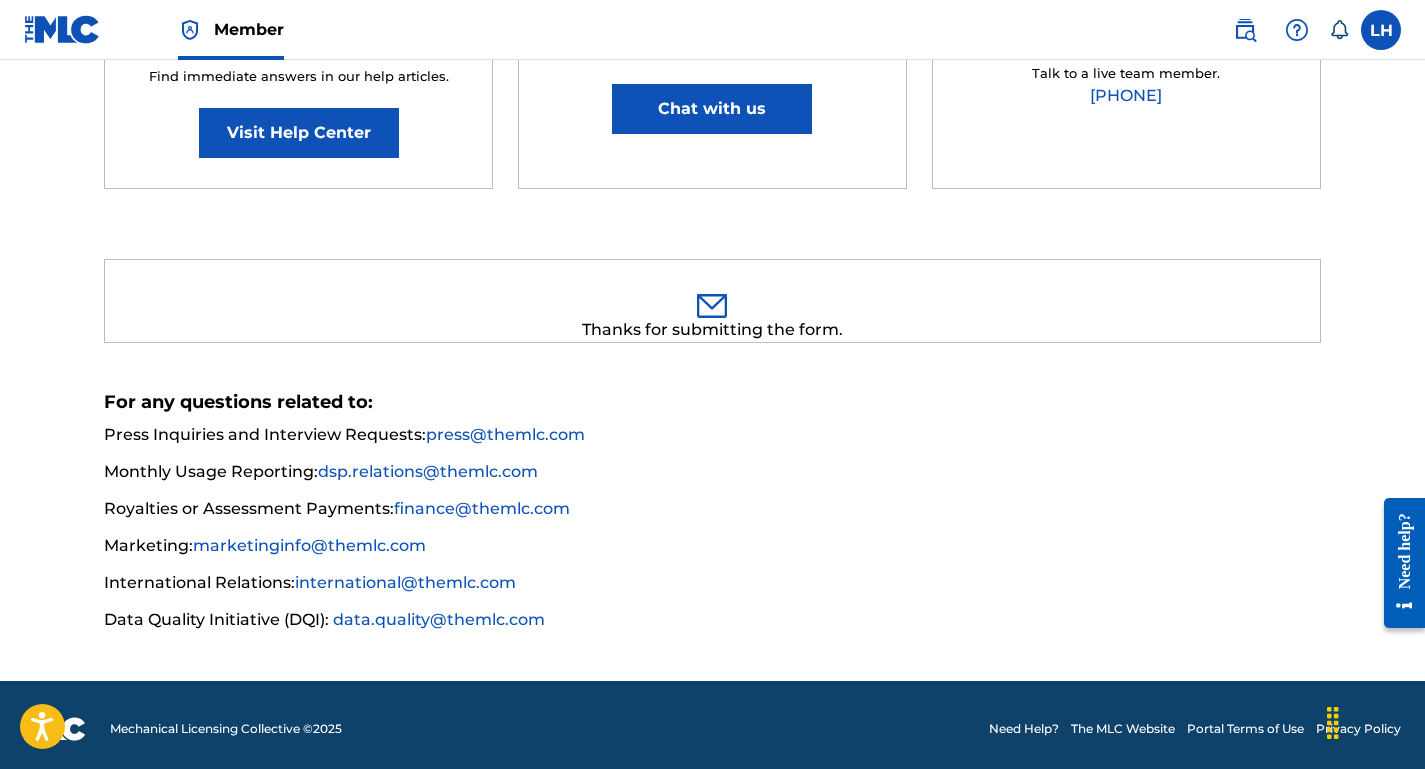 click at bounding box center [1381, 30] 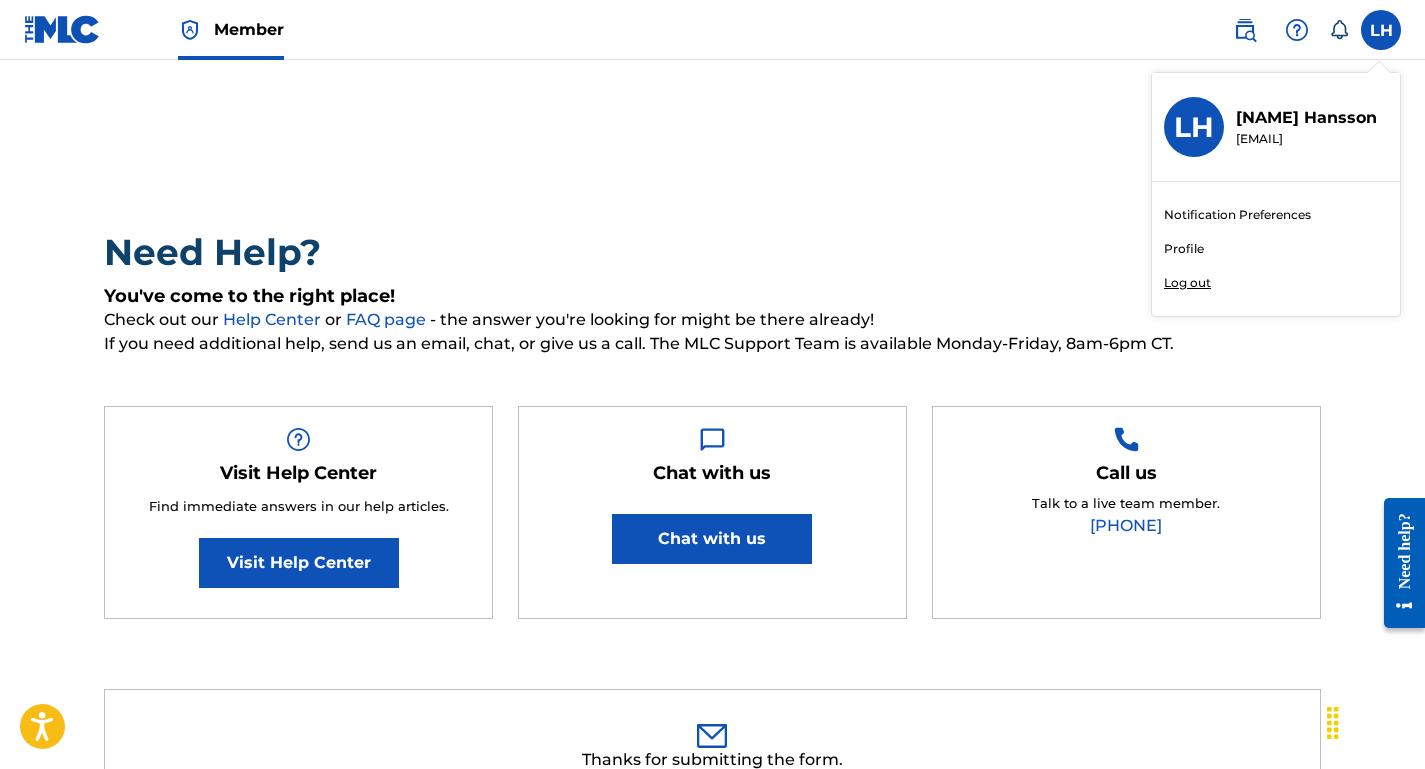 scroll, scrollTop: 0, scrollLeft: 0, axis: both 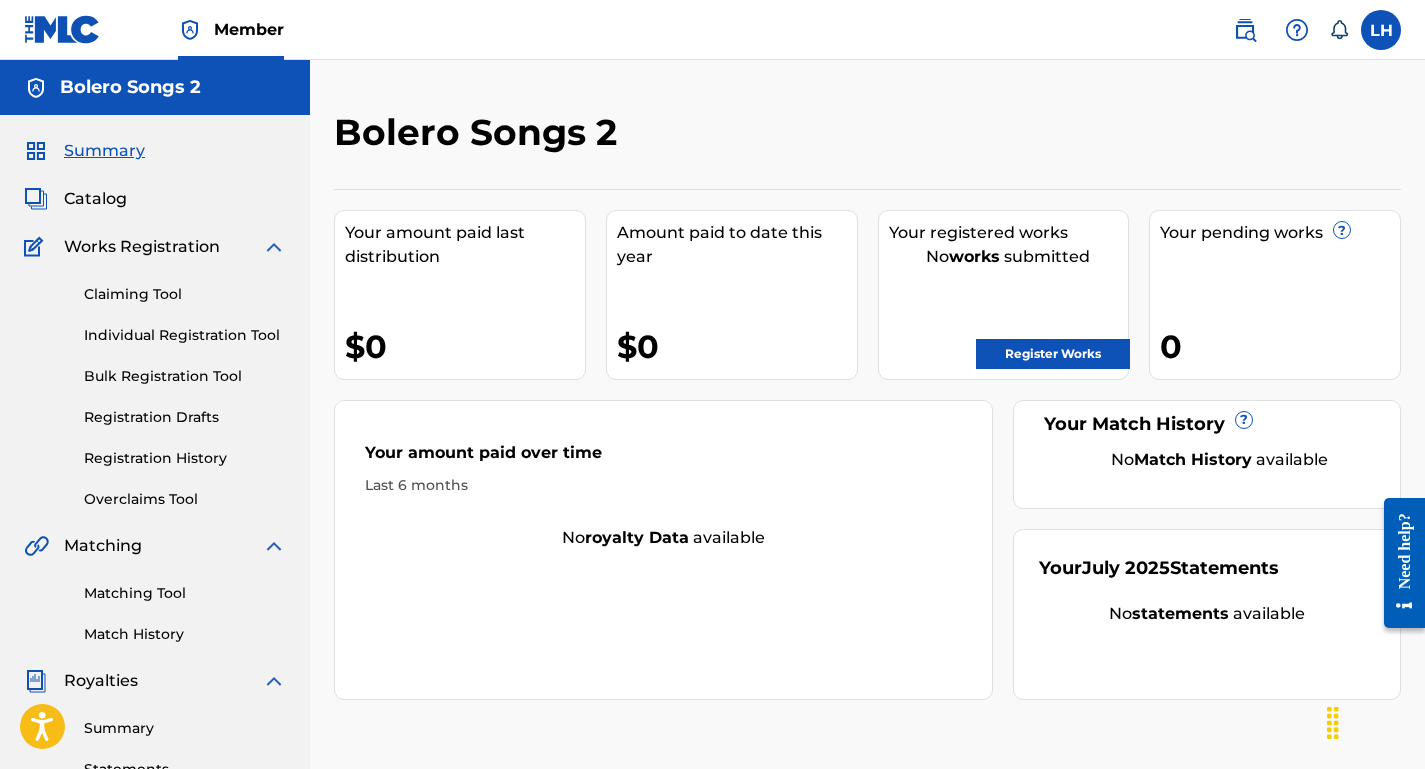 click on "Registration History" at bounding box center [185, 458] 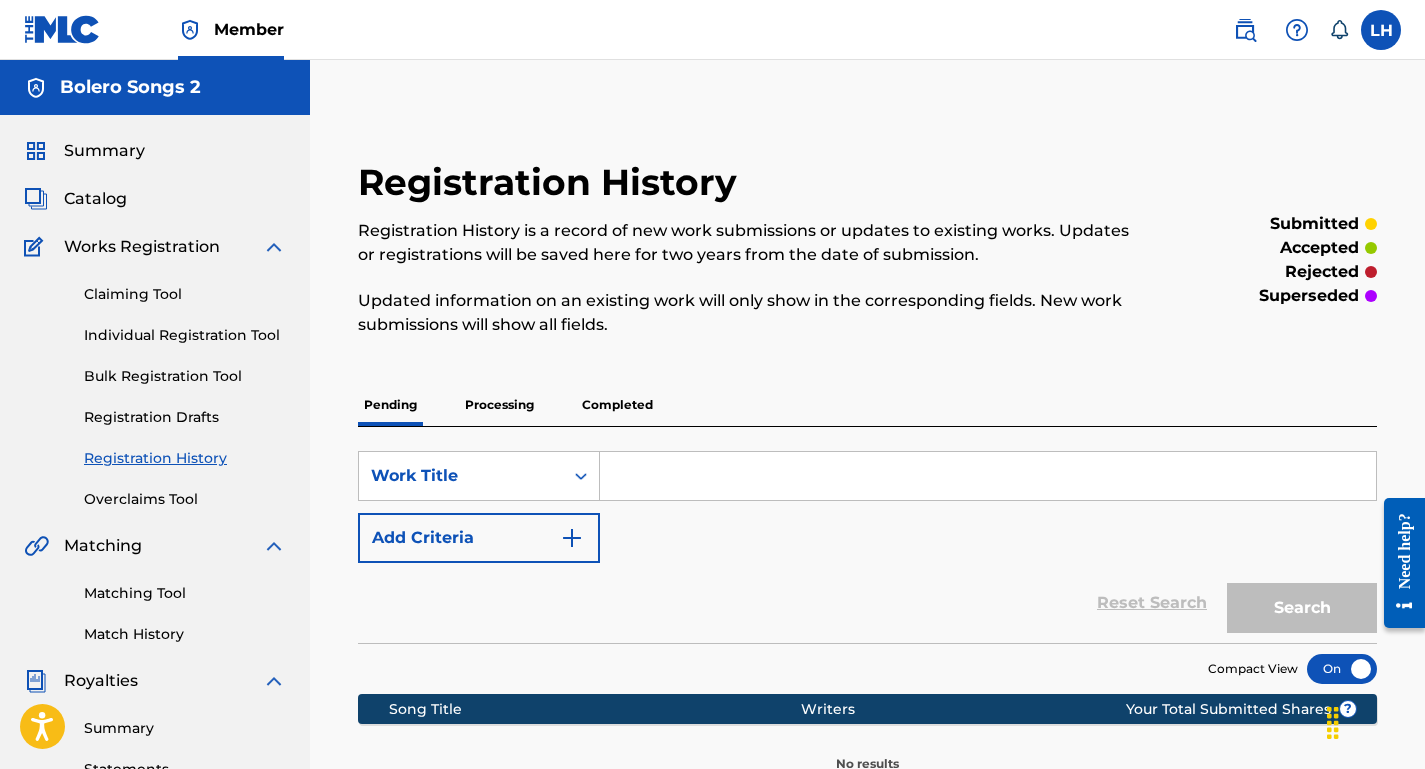 click on "Processing" at bounding box center [499, 405] 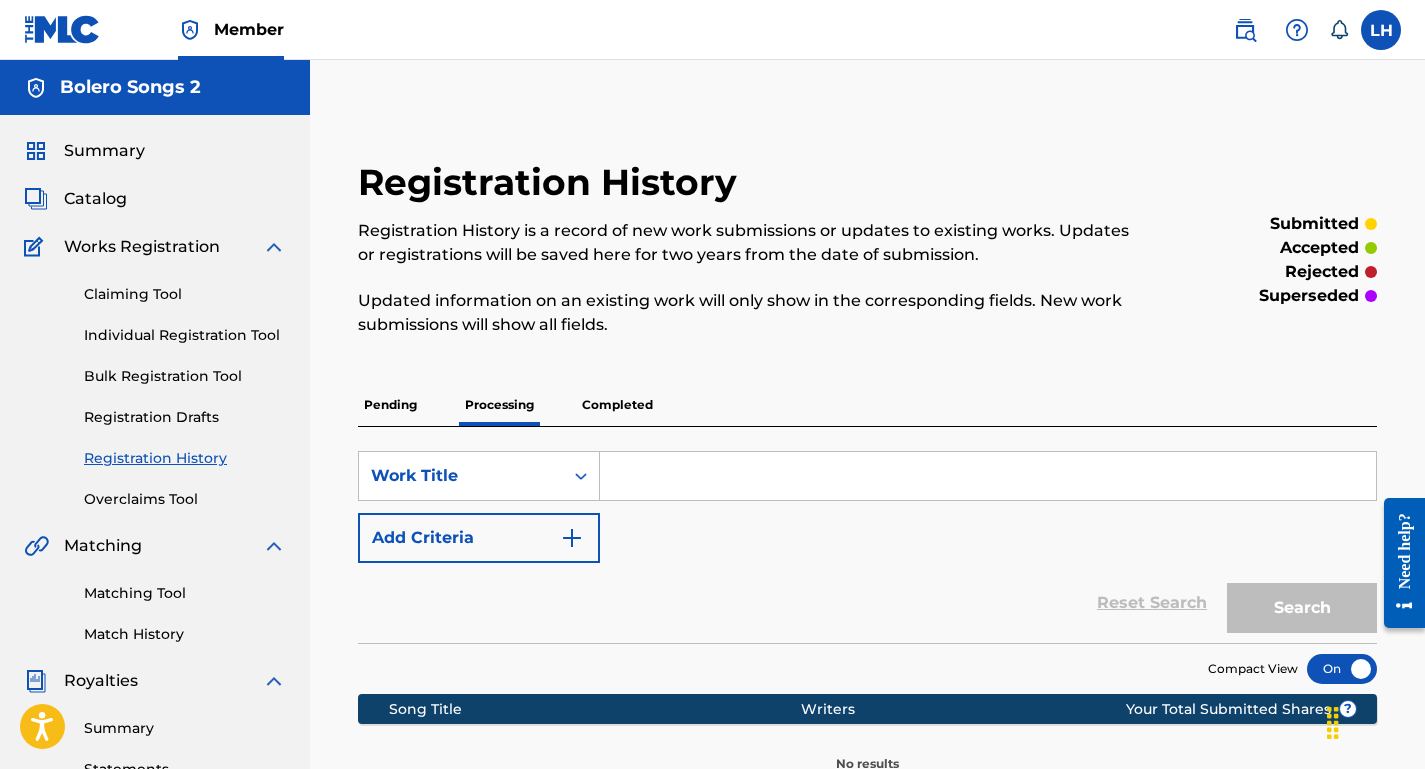 scroll, scrollTop: 0, scrollLeft: 0, axis: both 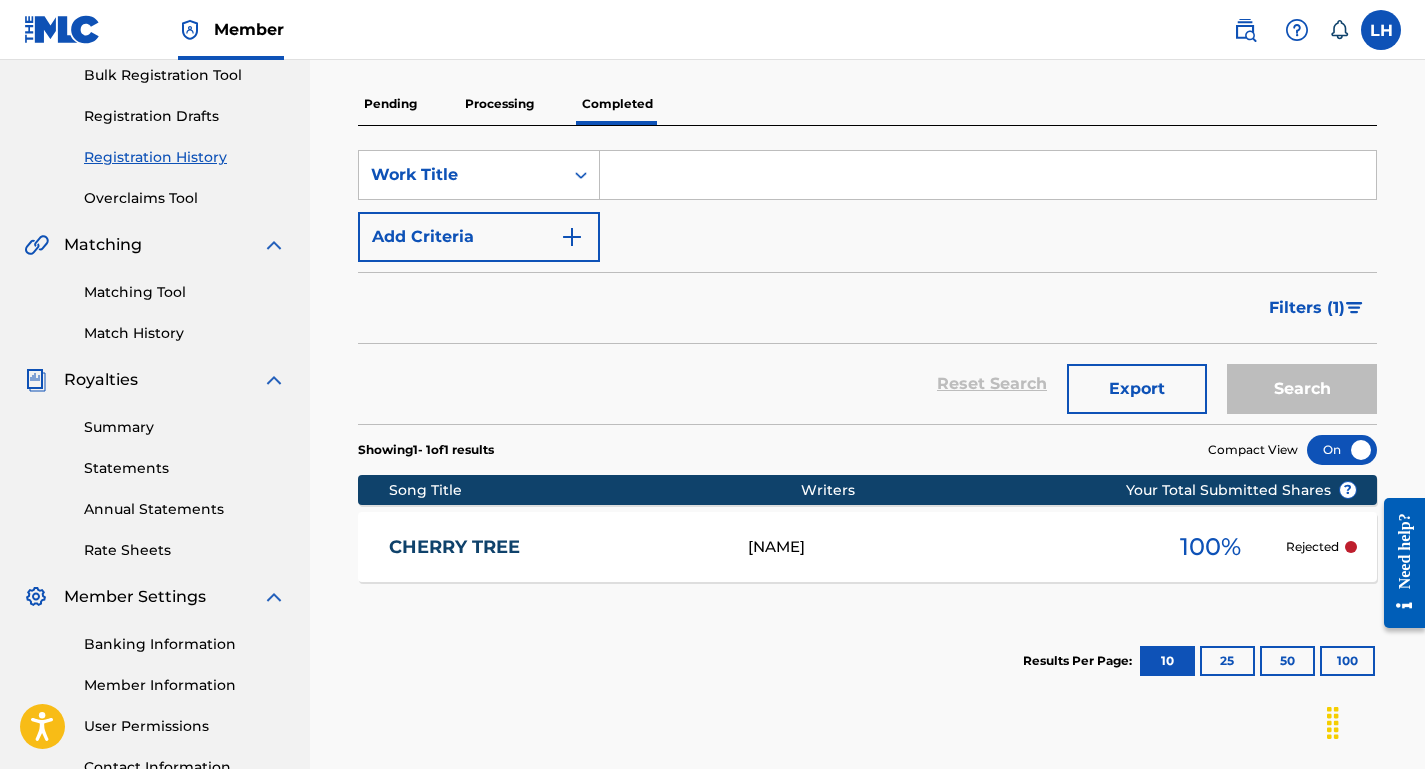 click on "CHERRY TREE" at bounding box center (555, 547) 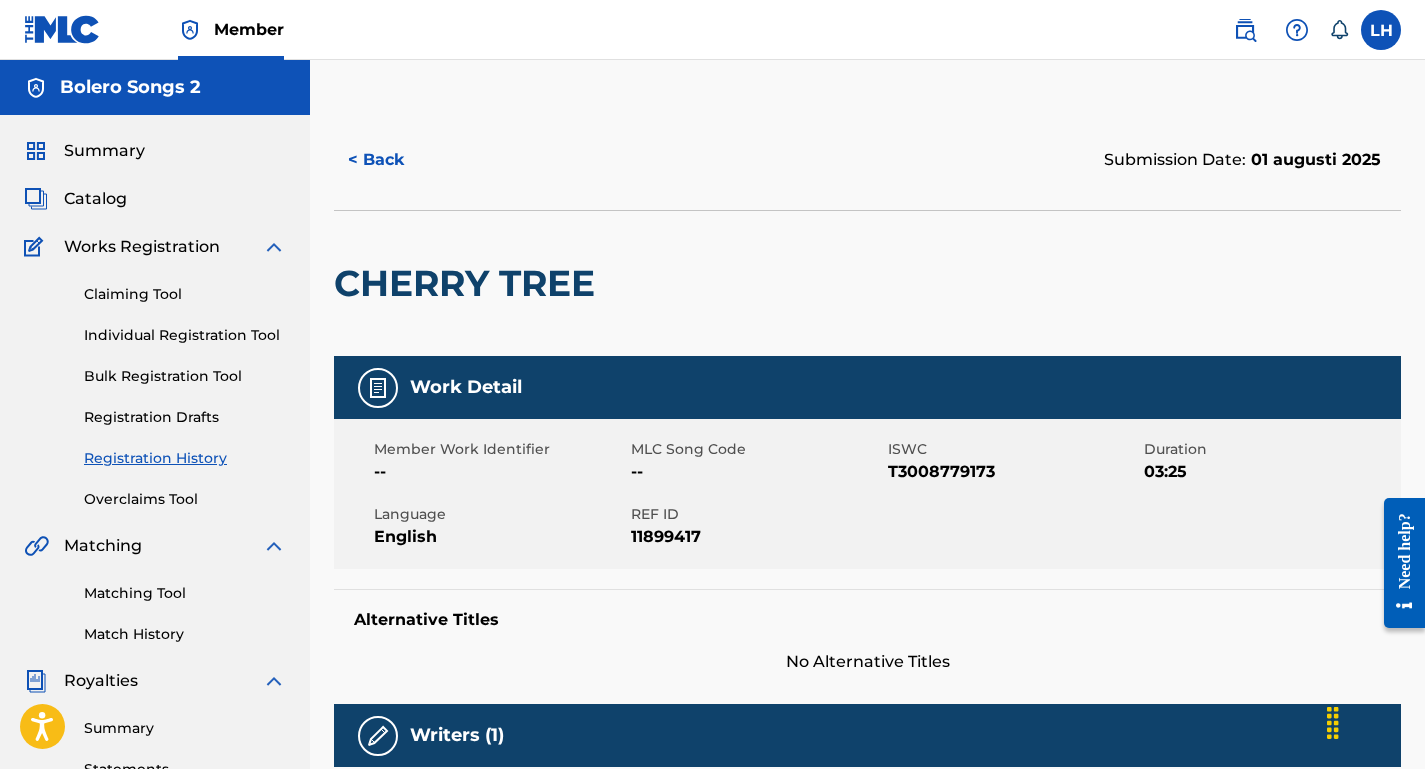 scroll, scrollTop: 0, scrollLeft: 0, axis: both 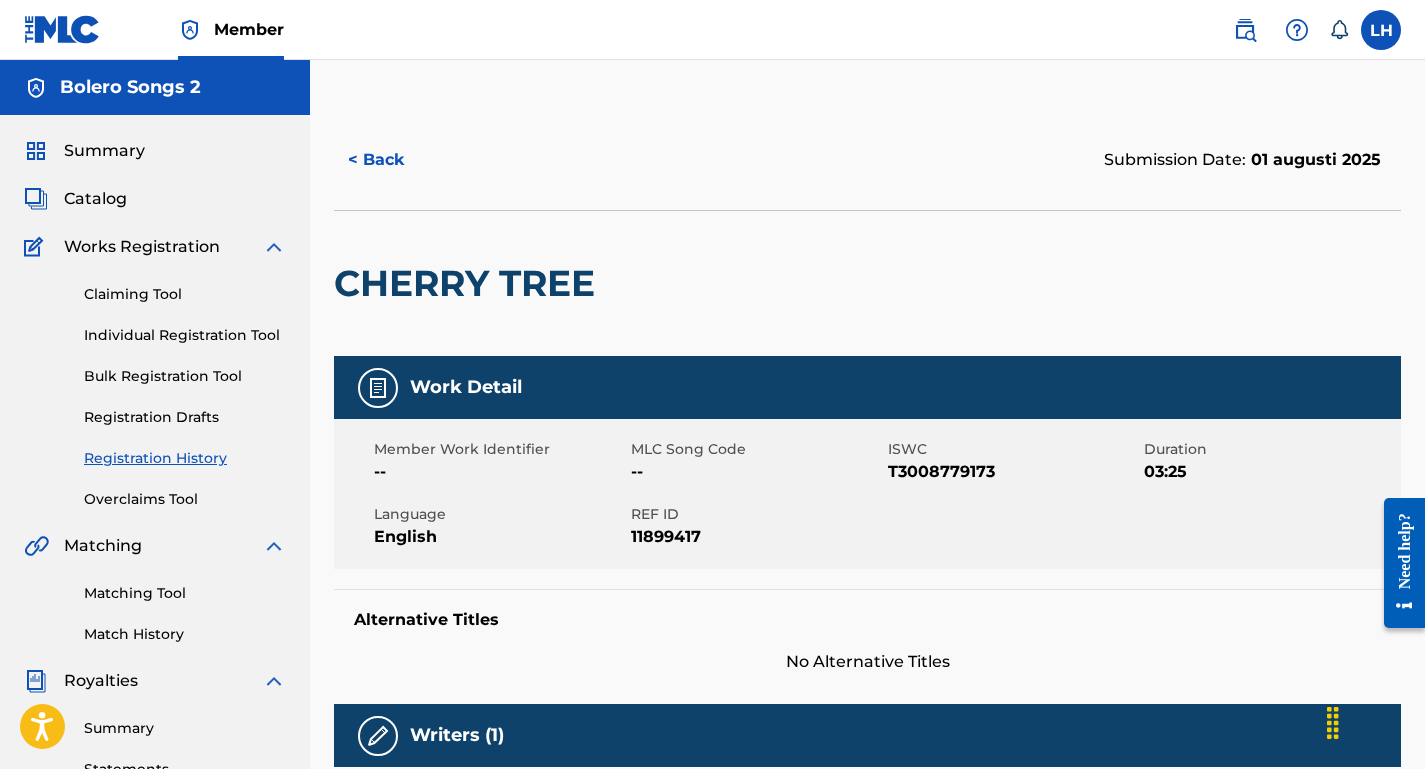 click on "< Back Submission Date: [DATE]" at bounding box center (867, 160) 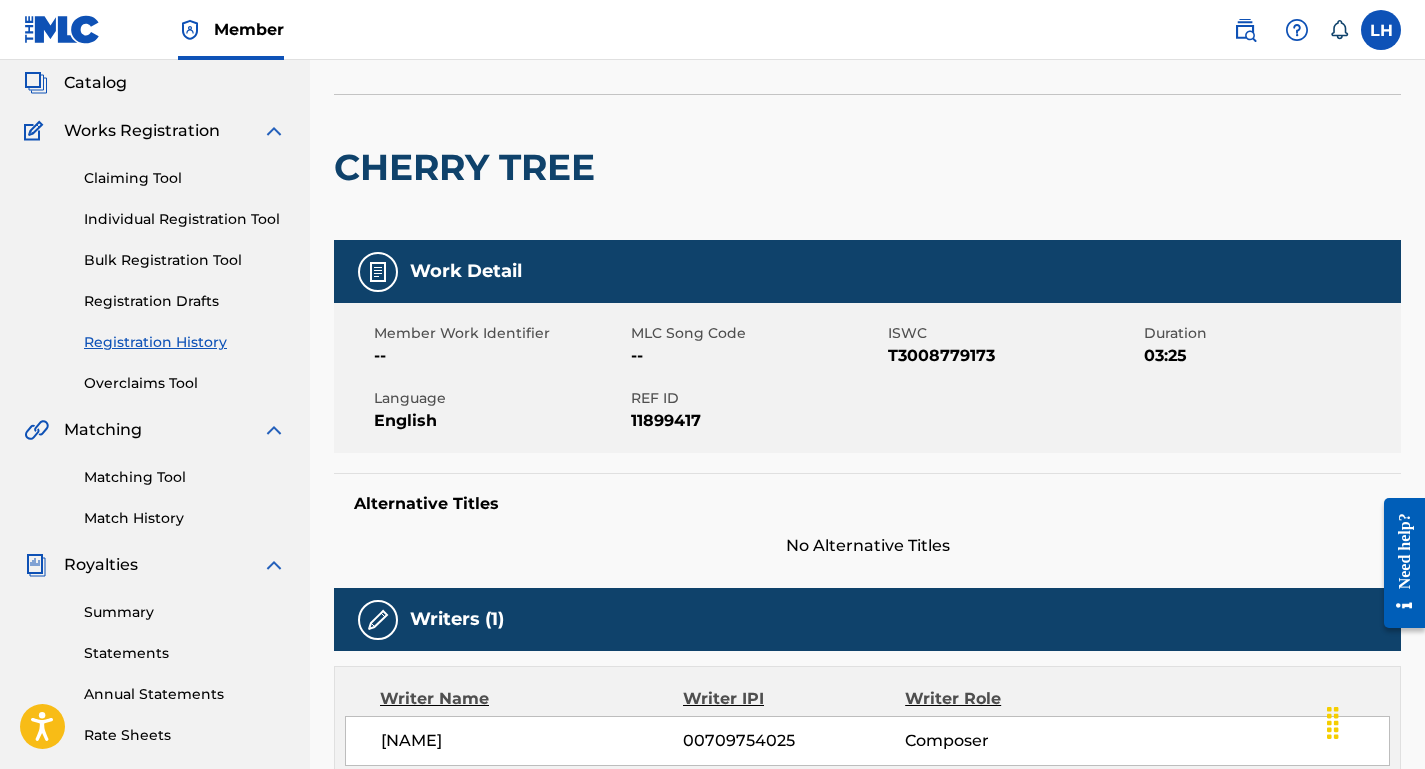 scroll, scrollTop: 122, scrollLeft: 0, axis: vertical 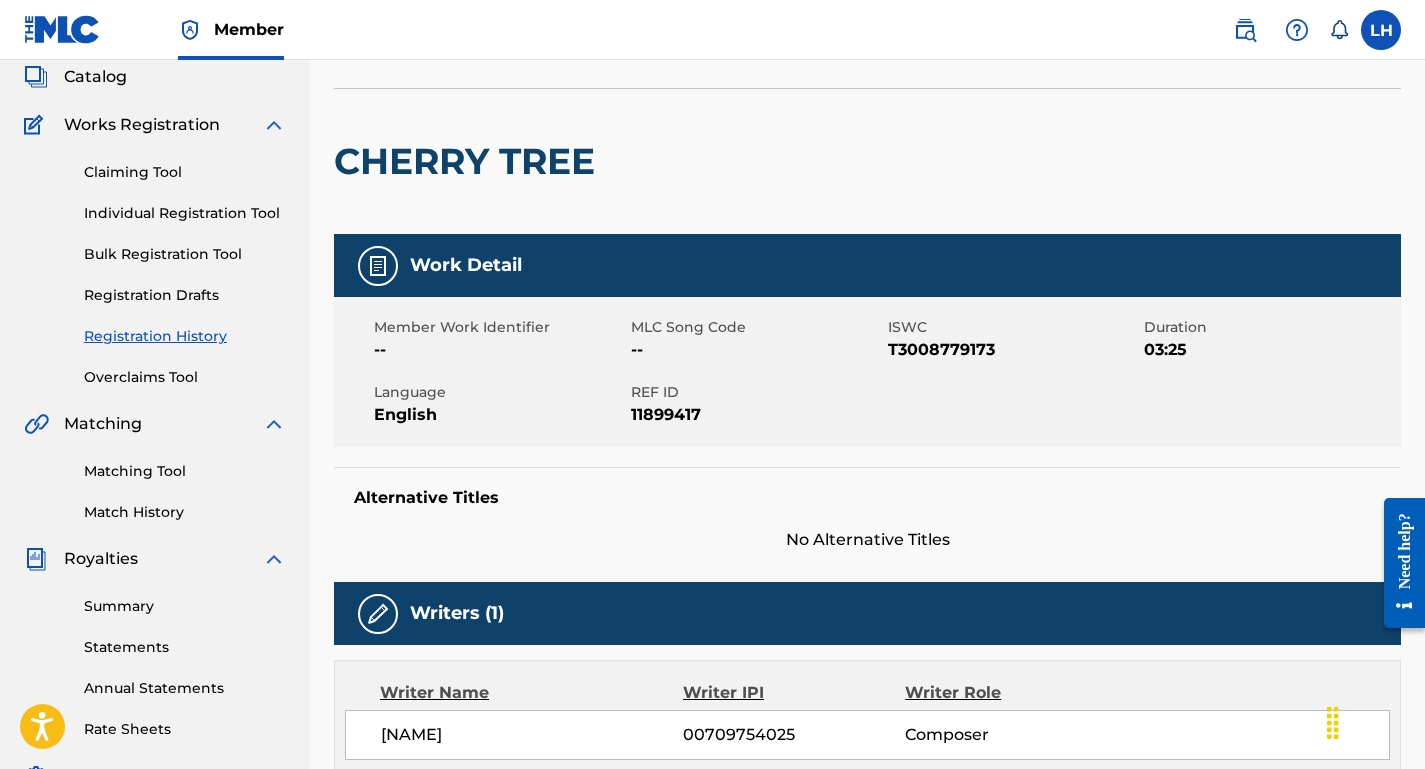 click on "Work Detail   Member Work Identifier -- MLC Song Code -- ISWC T3008779173 Duration 03:25 Language English REF ID 11899417 Alternative Titles No Alternative Titles Writers   (1) Writer Name Writer IPI Writer Role Martin Wirén 00709754025 Composer Publishers   (1) Total shares:  100 % Publisher Name Publisher IPI Publisher Number Represented Writers Collection Share Bolero Songs 2 00887526678 -- Martin Wirén 100% Total shares:  100 % Recordings   (1) ? Showing  1  -   1  of  1   results   Recording Artist Recording Title ISRC Release Date Label Duration Bear Garden Cherry Tree SE3T62004101 10/10/2020 Bolero Recordings 03:25" at bounding box center (867, 748) 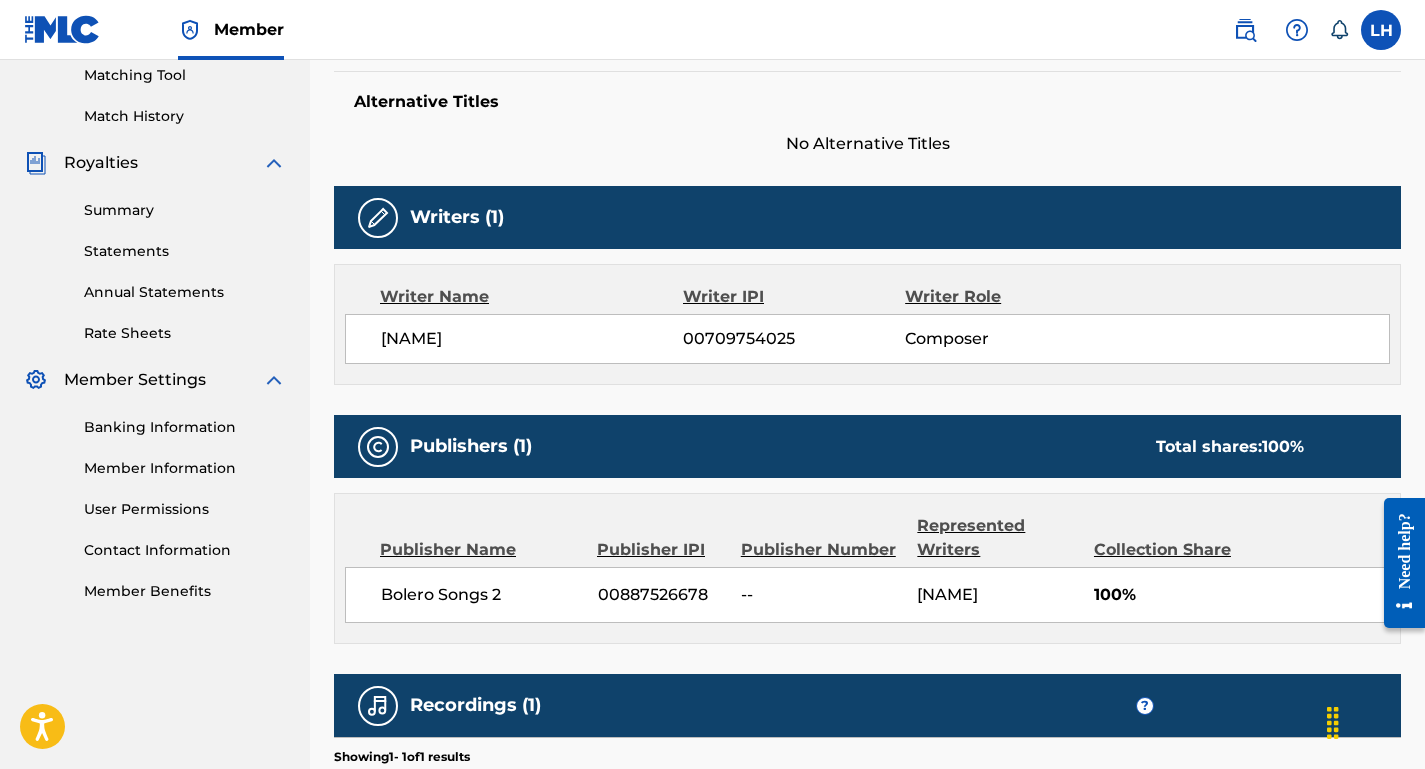 scroll, scrollTop: 410, scrollLeft: 0, axis: vertical 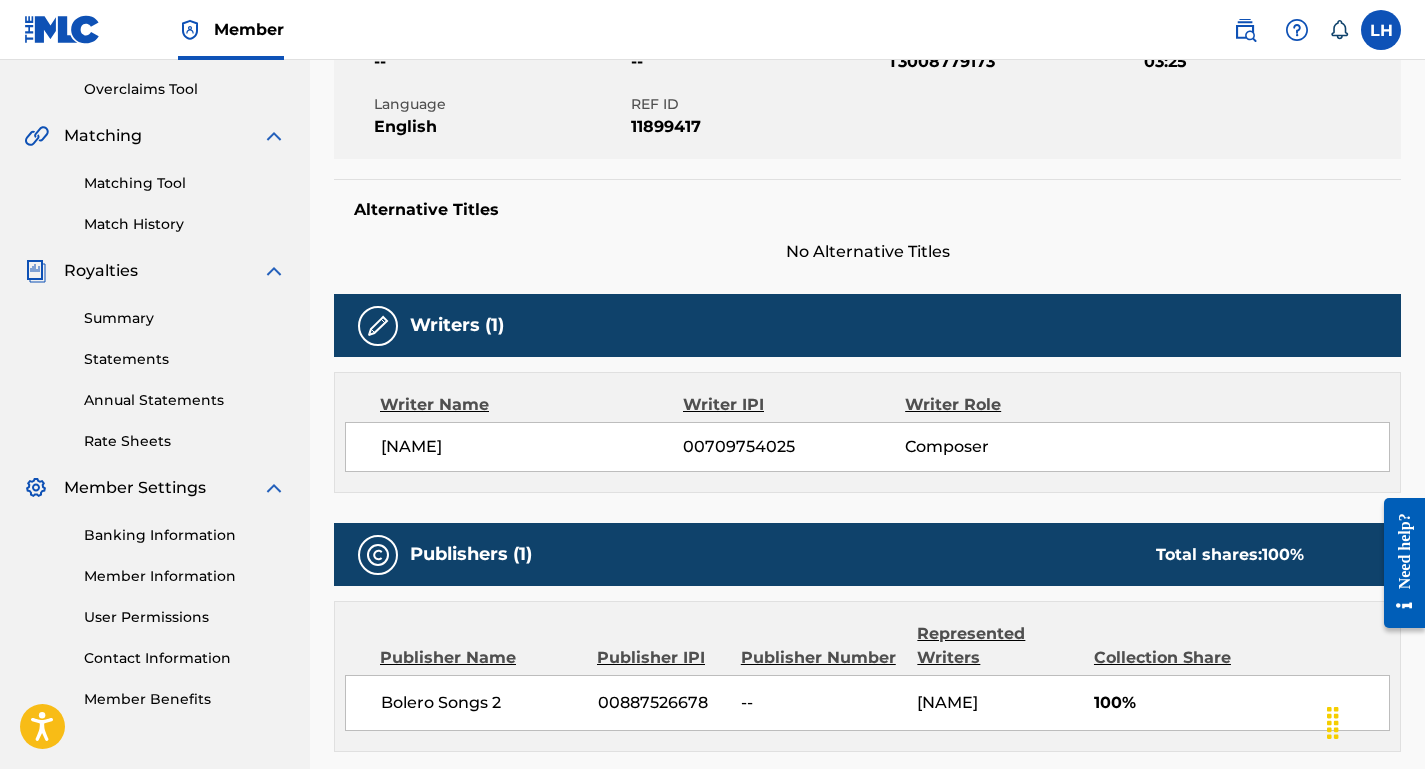 click at bounding box center (1381, 30) 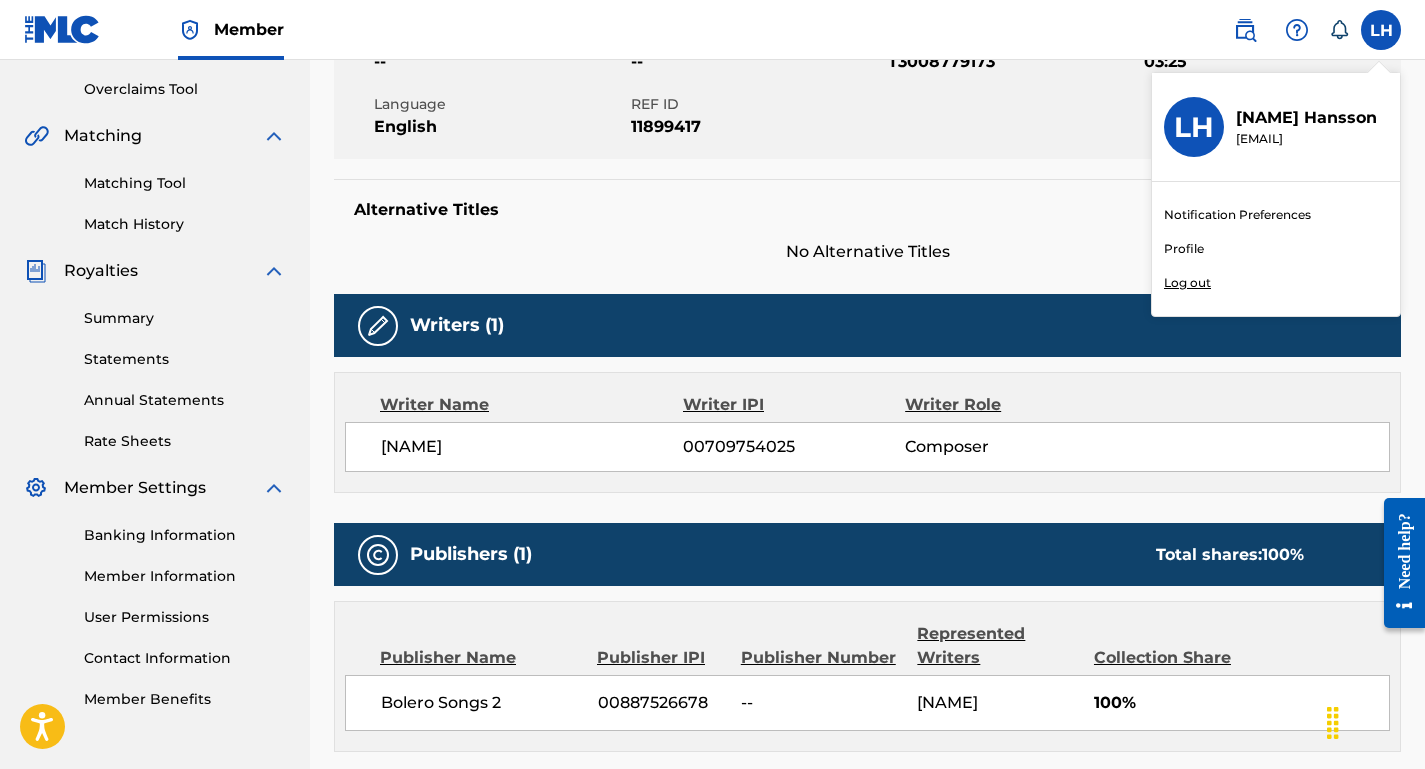 click on "Log out" at bounding box center (1187, 283) 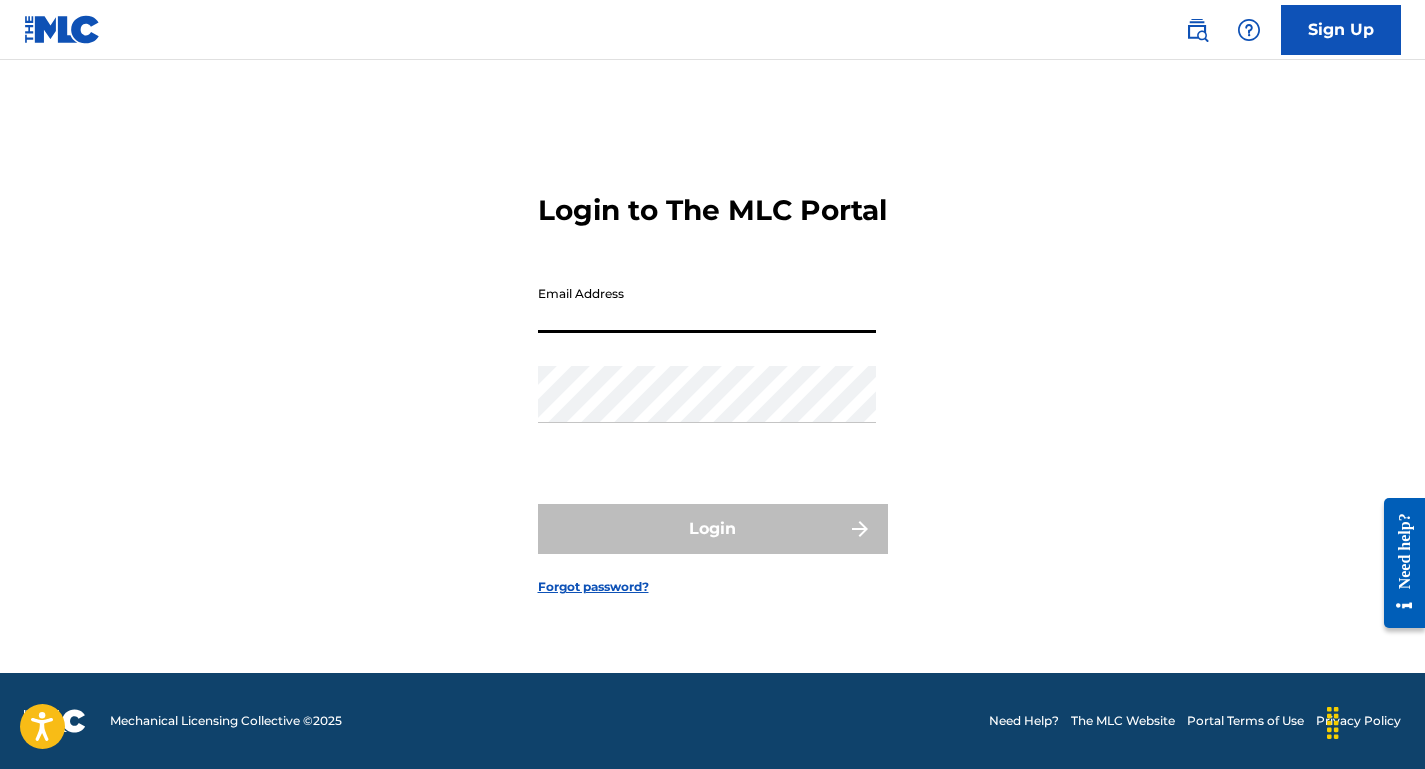 scroll, scrollTop: 0, scrollLeft: 0, axis: both 